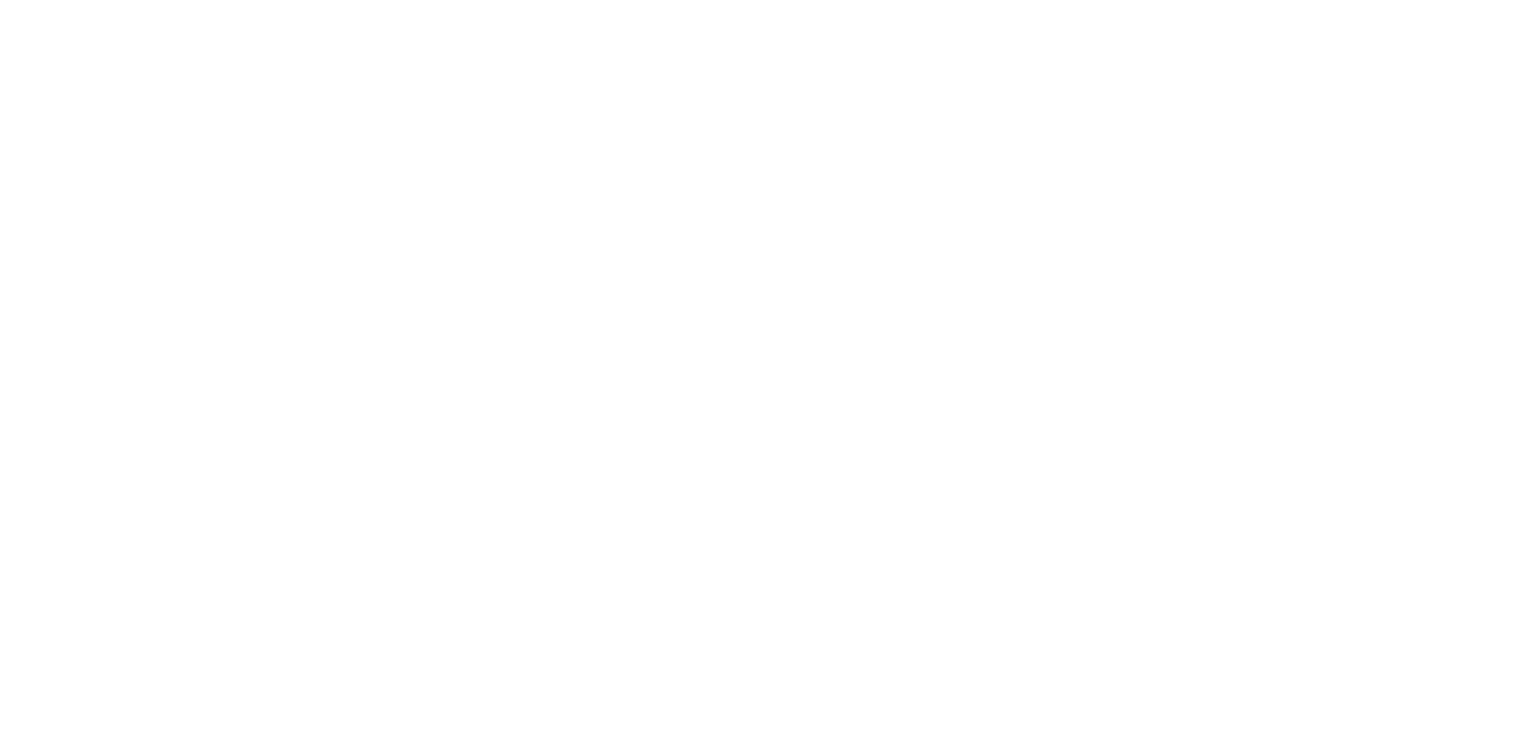 scroll, scrollTop: 0, scrollLeft: 0, axis: both 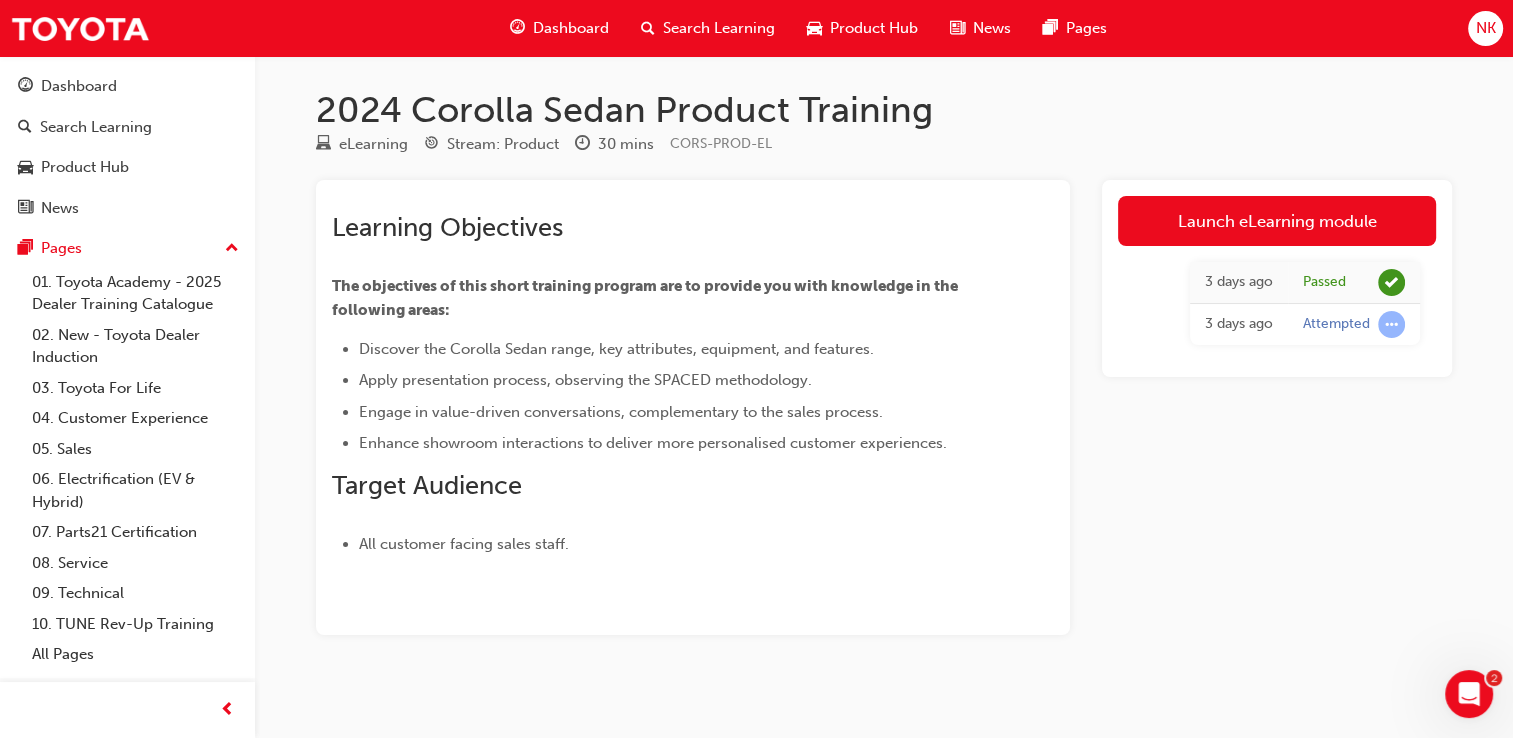 click on "Dashboard" at bounding box center [571, 28] 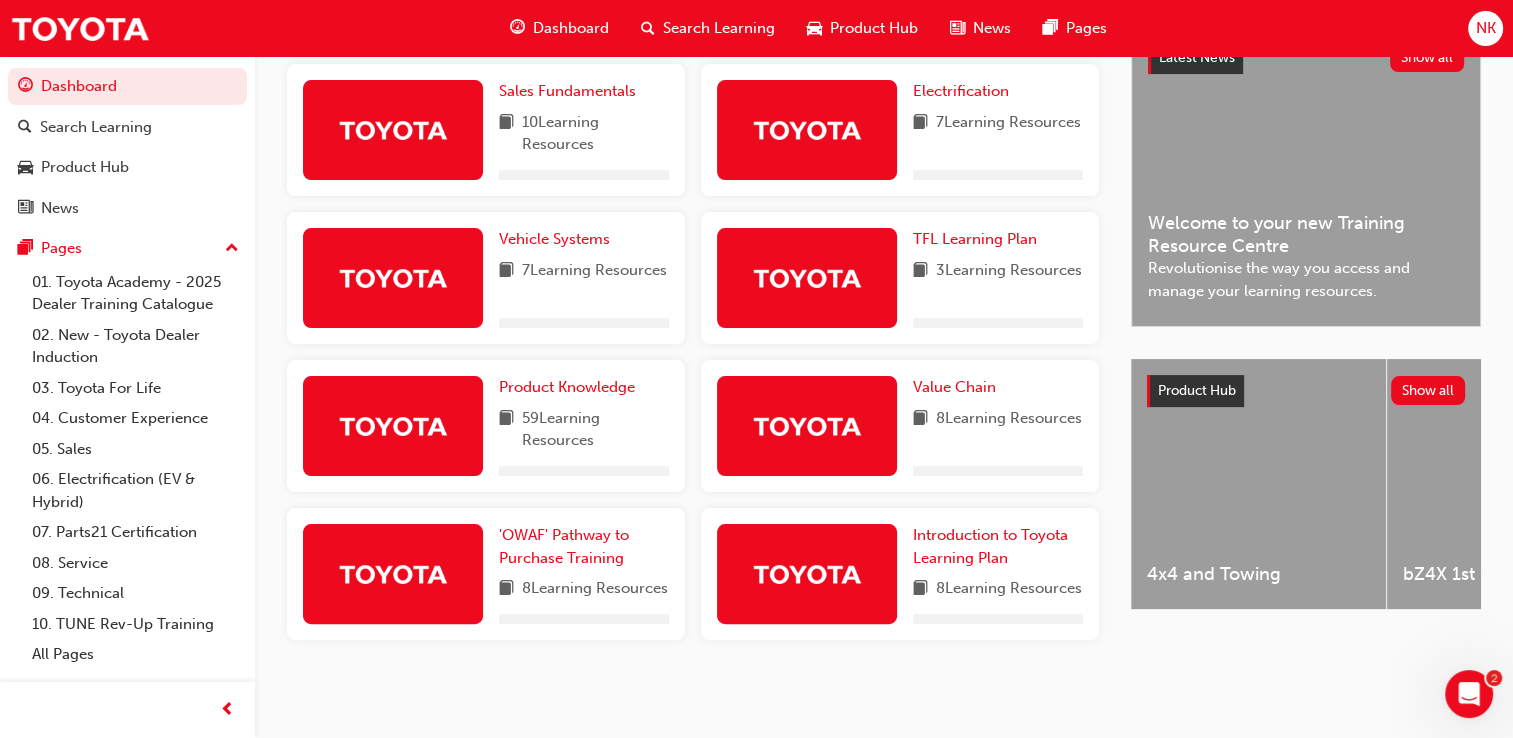 scroll, scrollTop: 464, scrollLeft: 0, axis: vertical 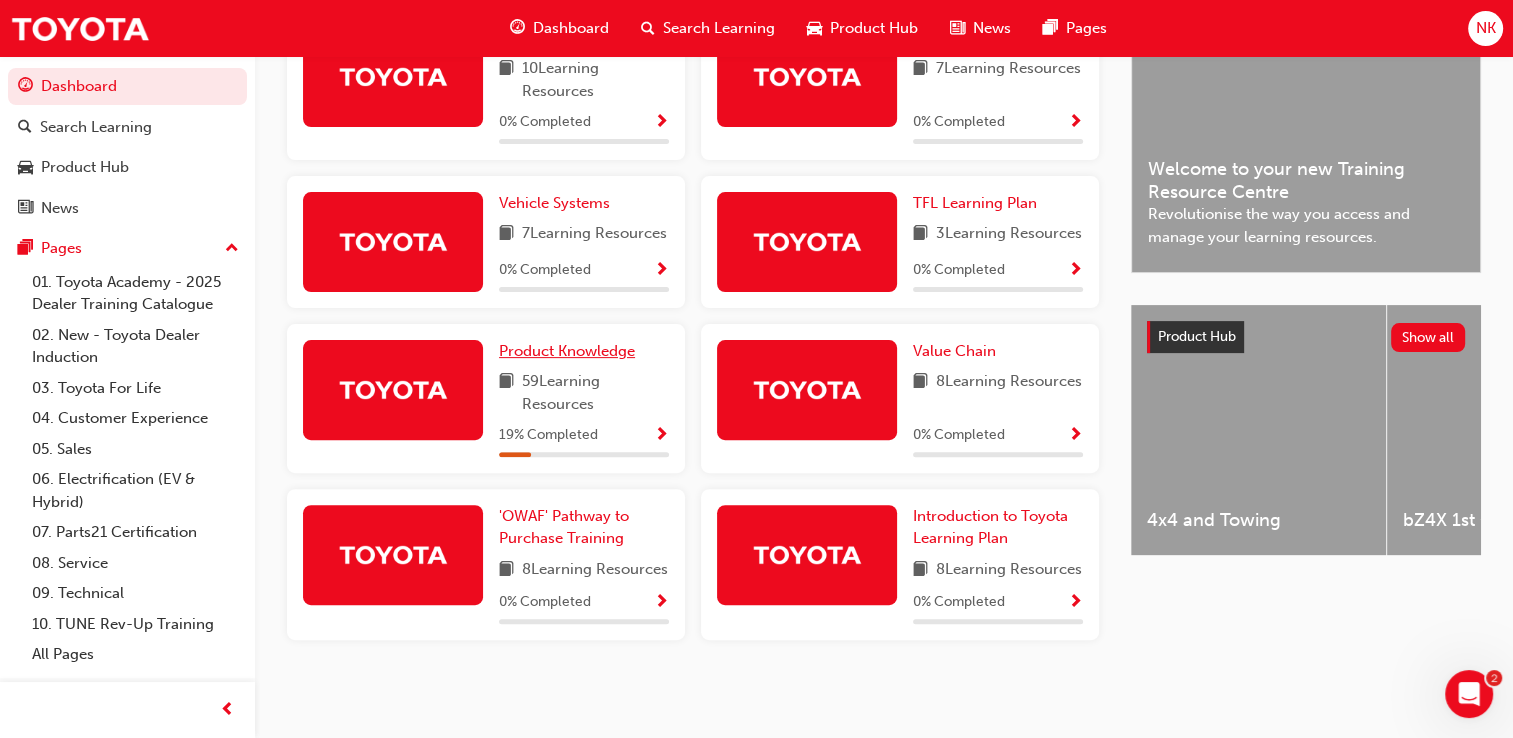 click on "Product Knowledge" at bounding box center (567, 351) 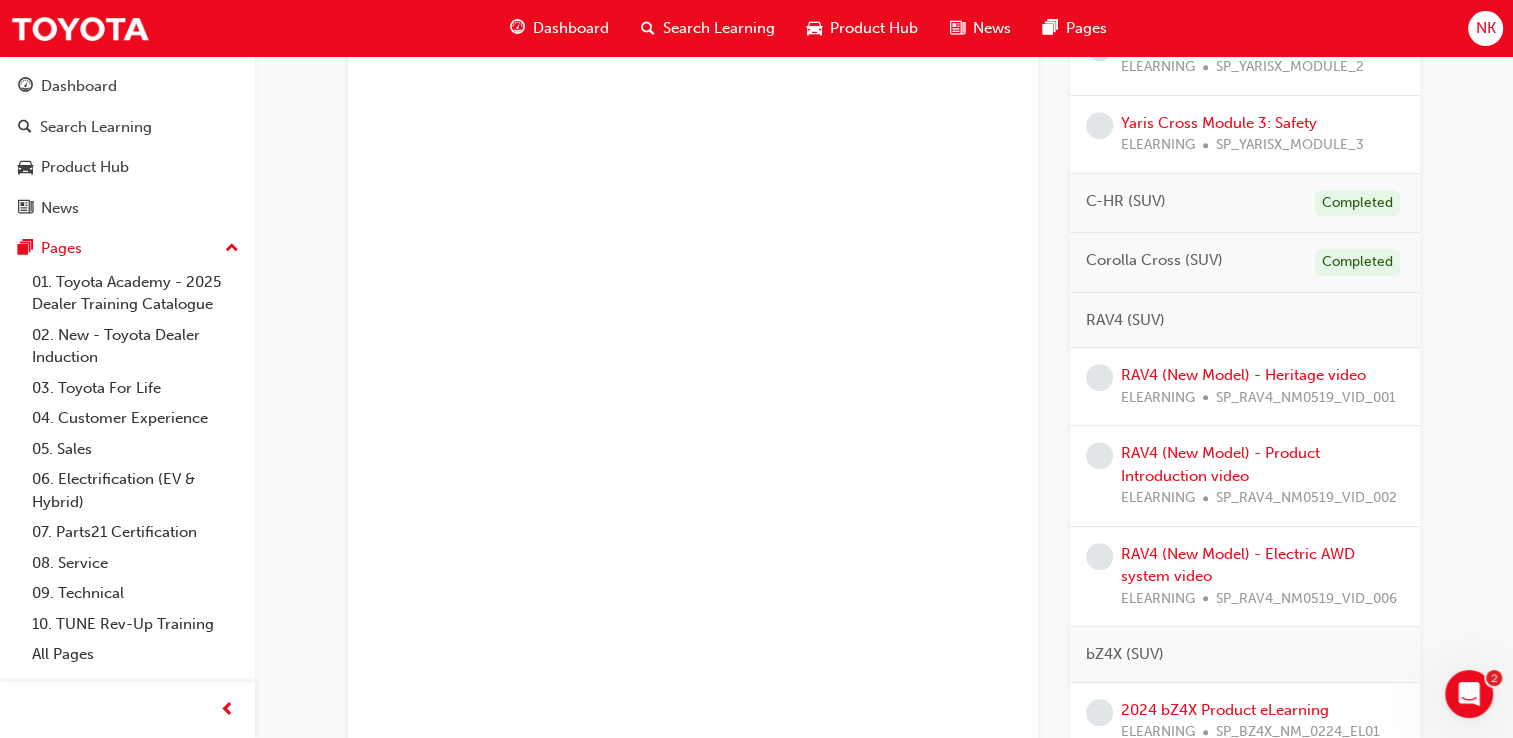 scroll, scrollTop: 892, scrollLeft: 0, axis: vertical 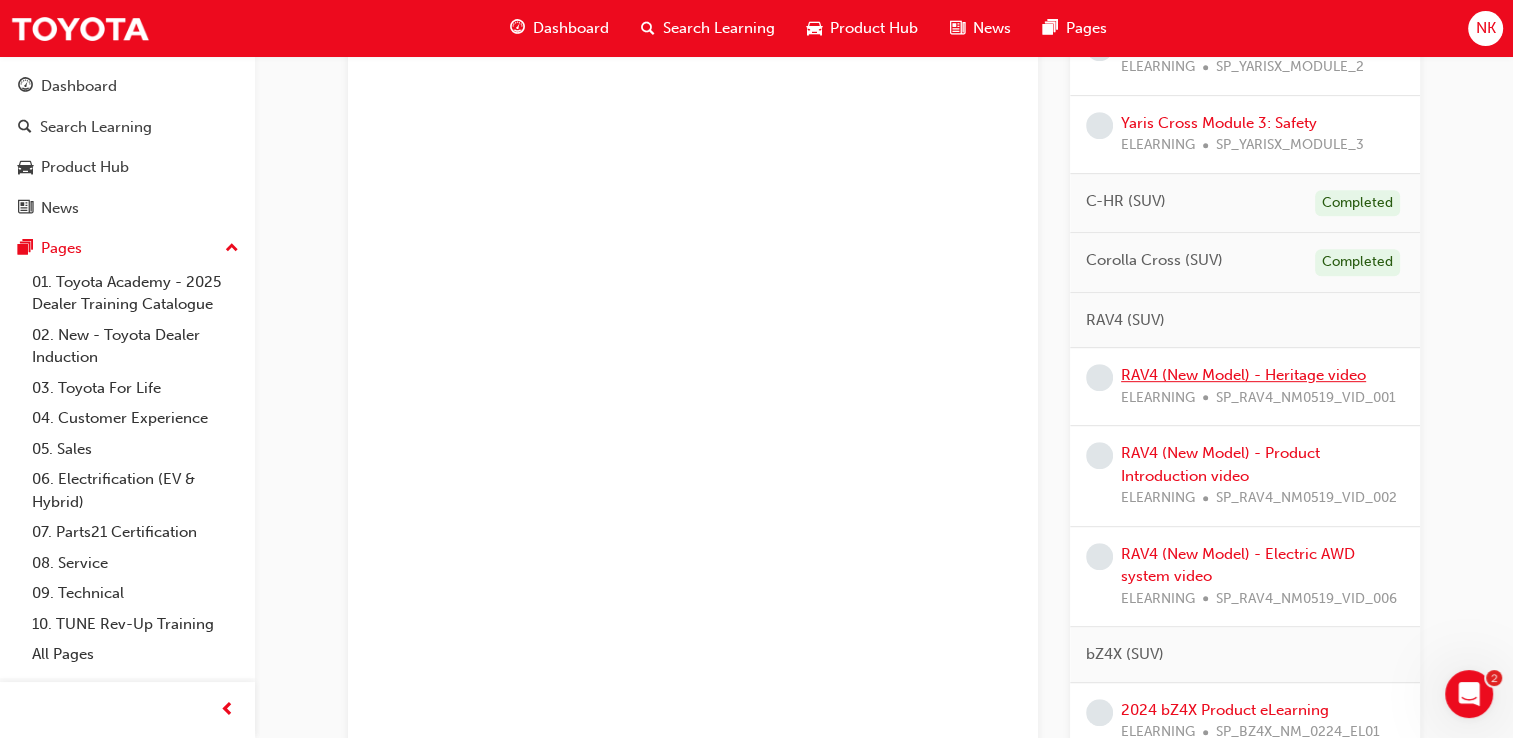 click on "RAV4 (New Model) - Heritage video" at bounding box center (1243, 375) 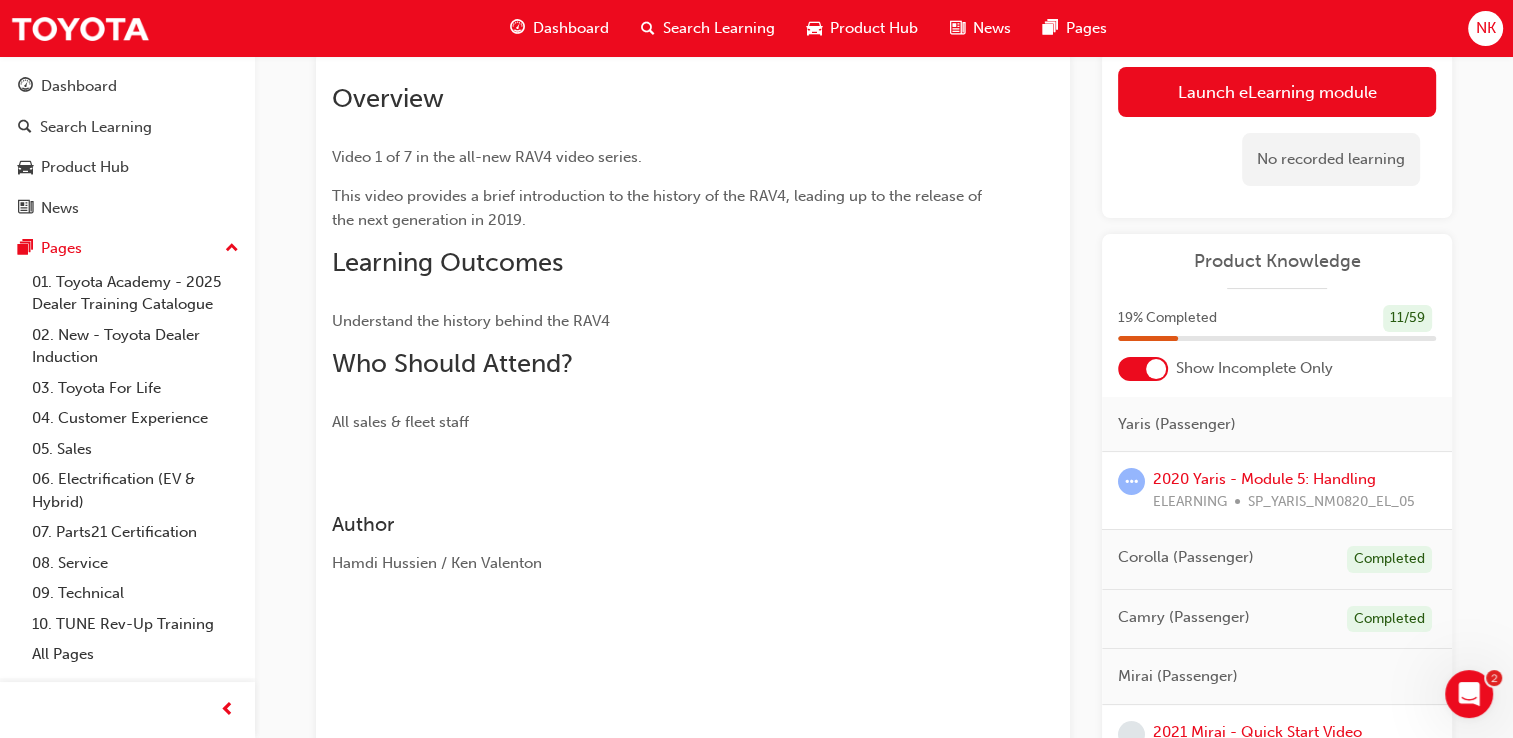 scroll, scrollTop: 0, scrollLeft: 0, axis: both 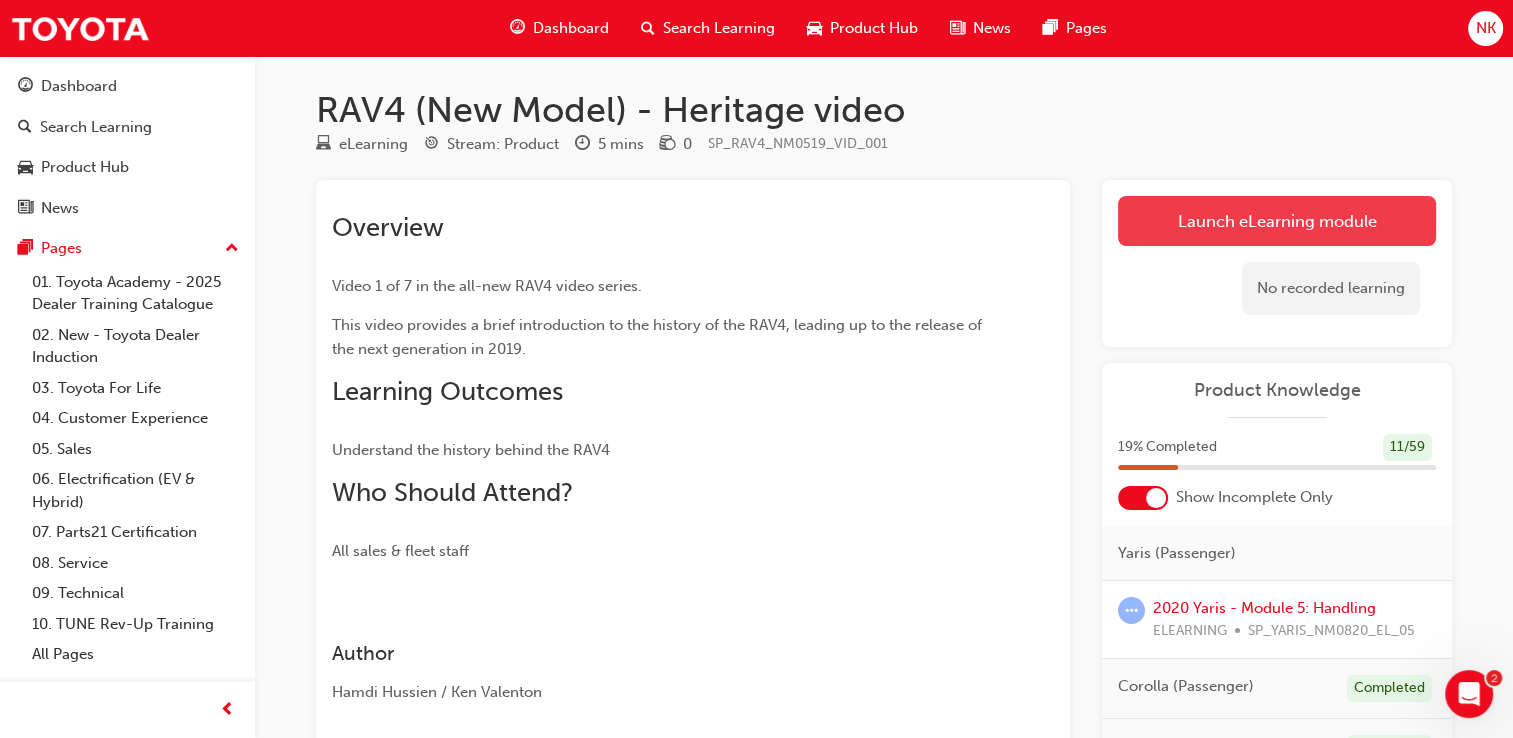 click on "Launch eLearning module" at bounding box center [1277, 221] 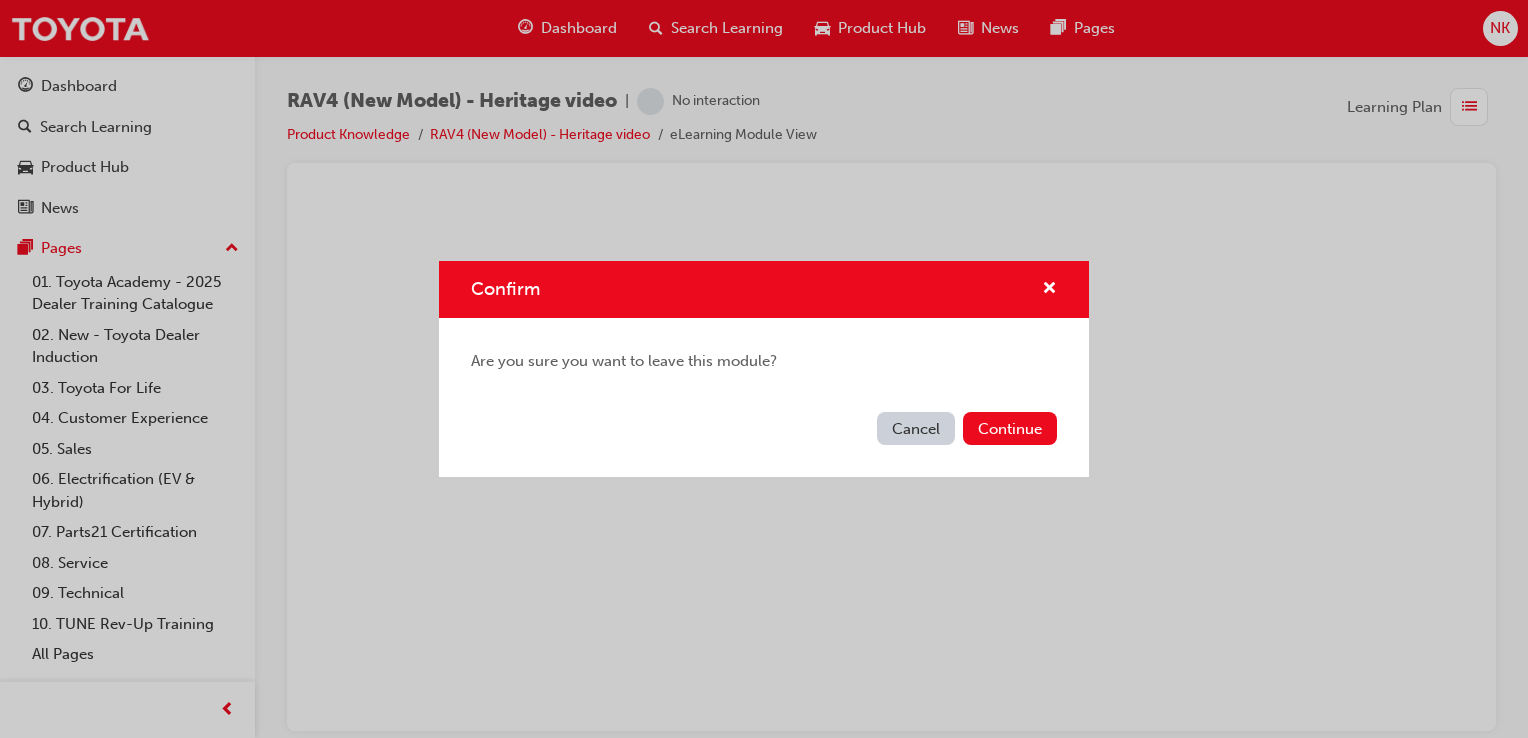 click on "Cancel" at bounding box center [916, 428] 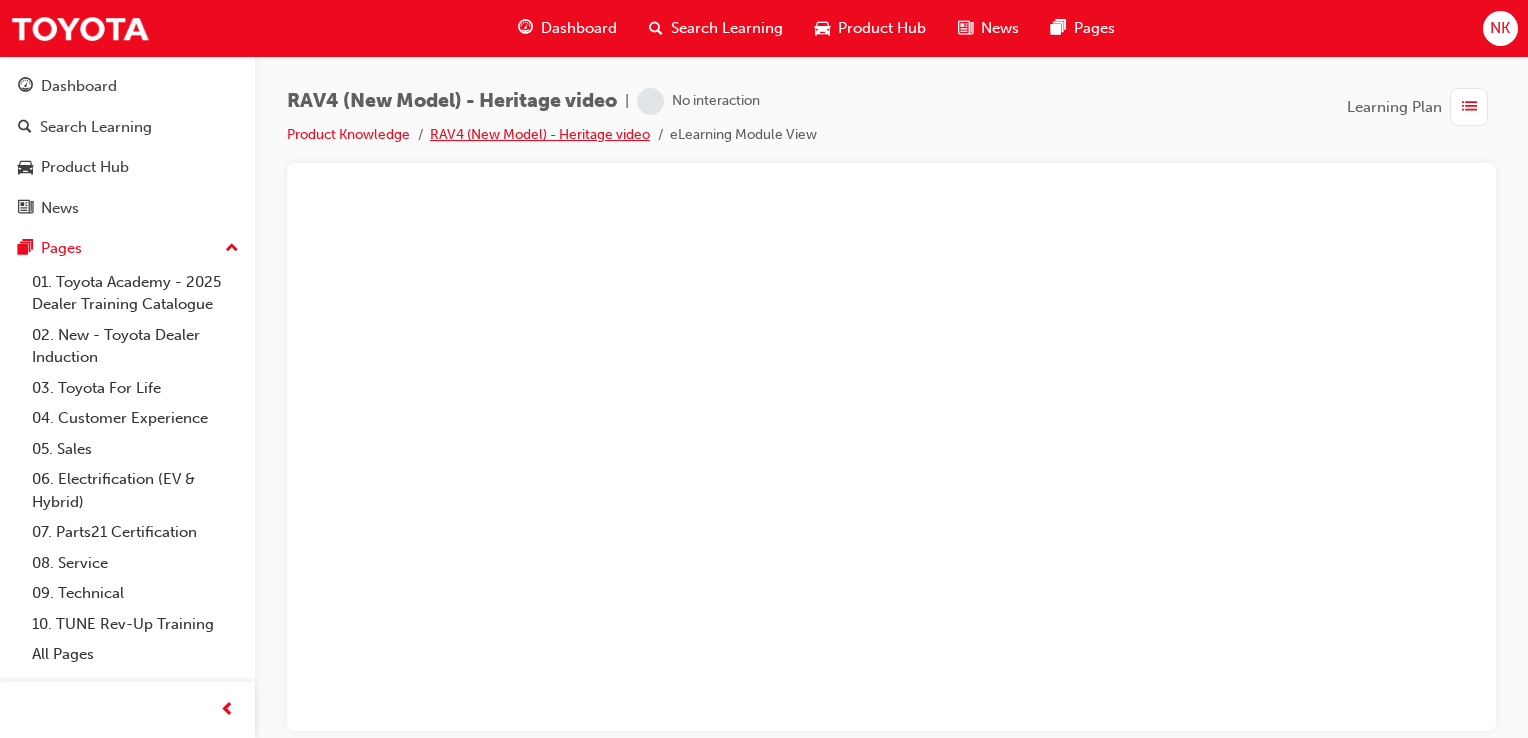 click on "RAV4 (New Model) - Heritage video" at bounding box center [540, 134] 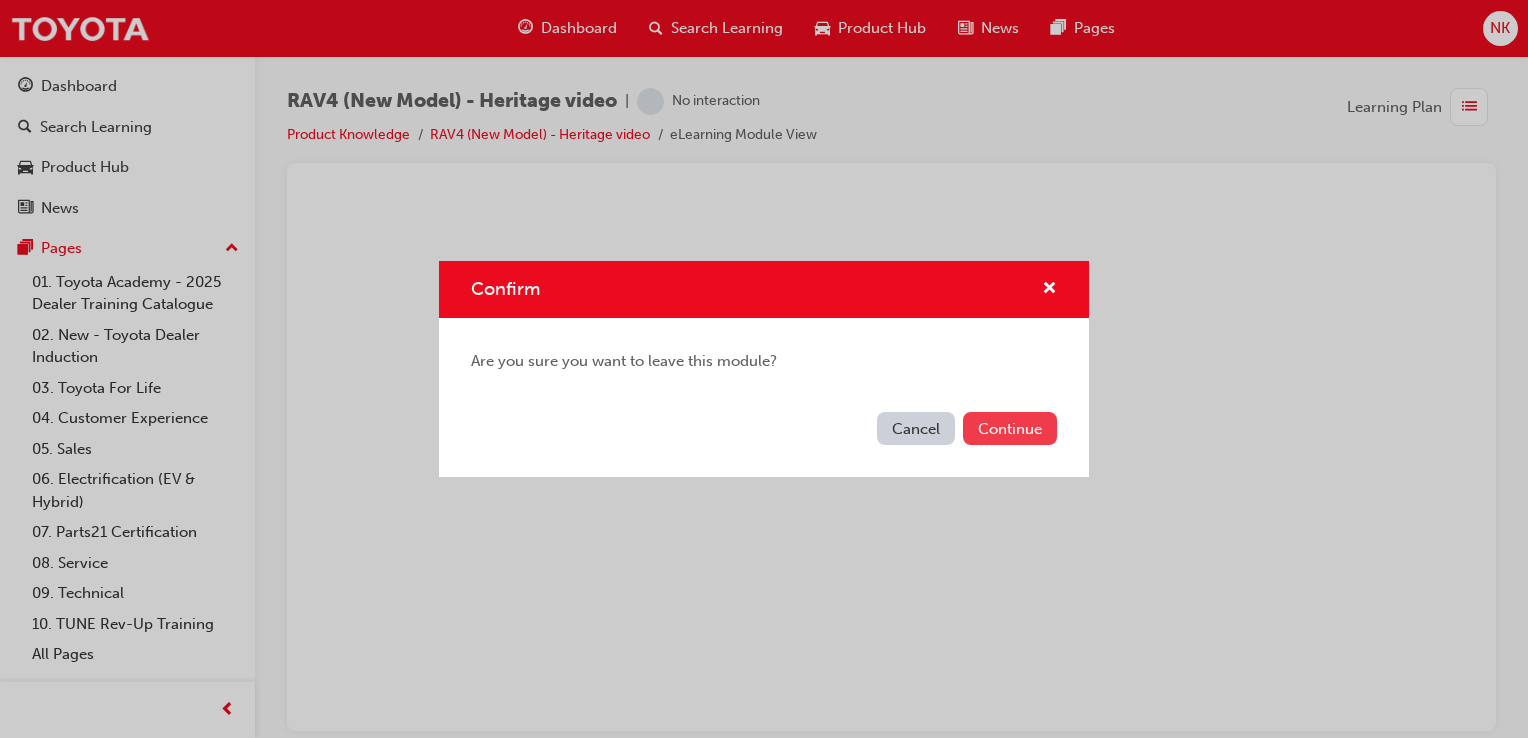 click on "Continue" at bounding box center [1010, 428] 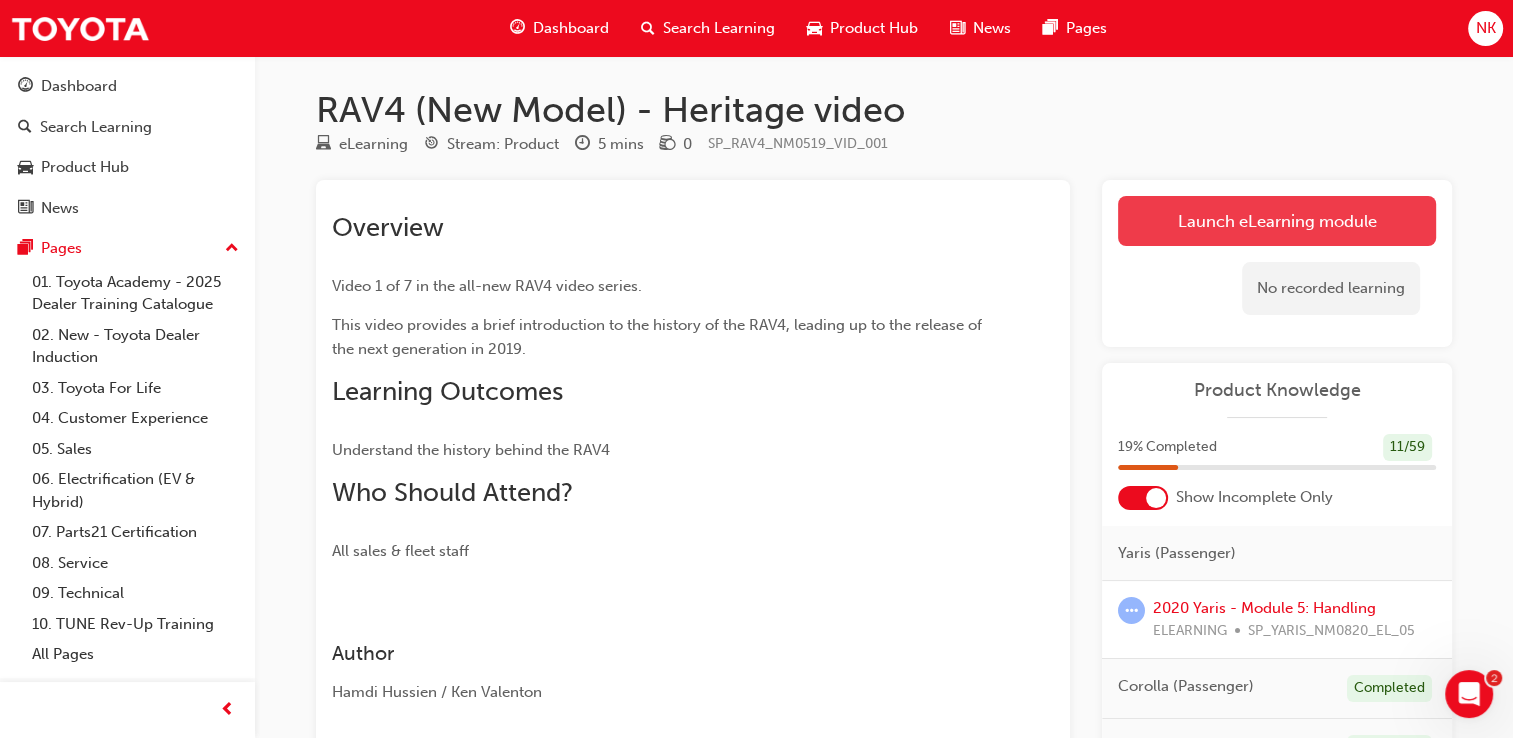 click on "Launch eLearning module" at bounding box center (1277, 221) 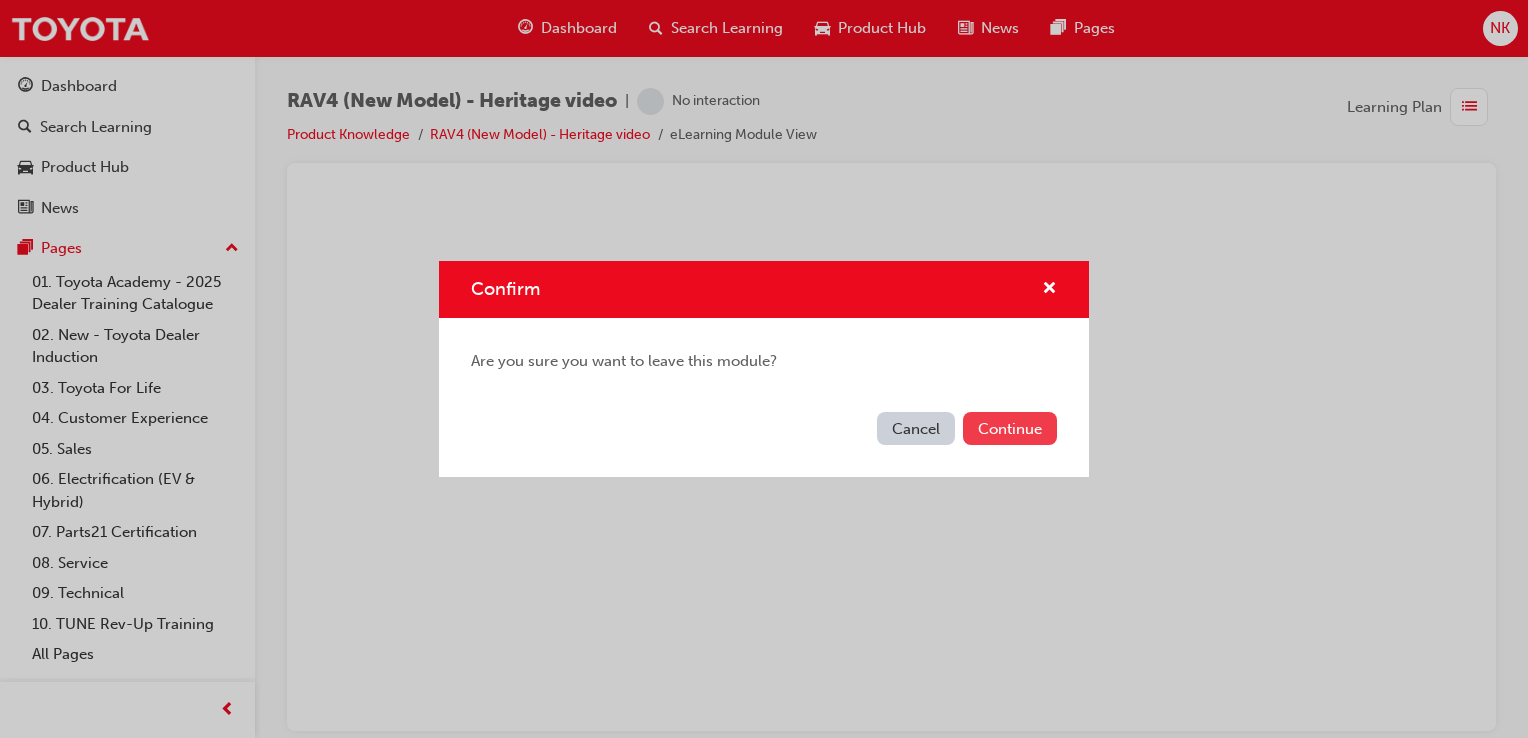 click on "Continue" at bounding box center (1010, 428) 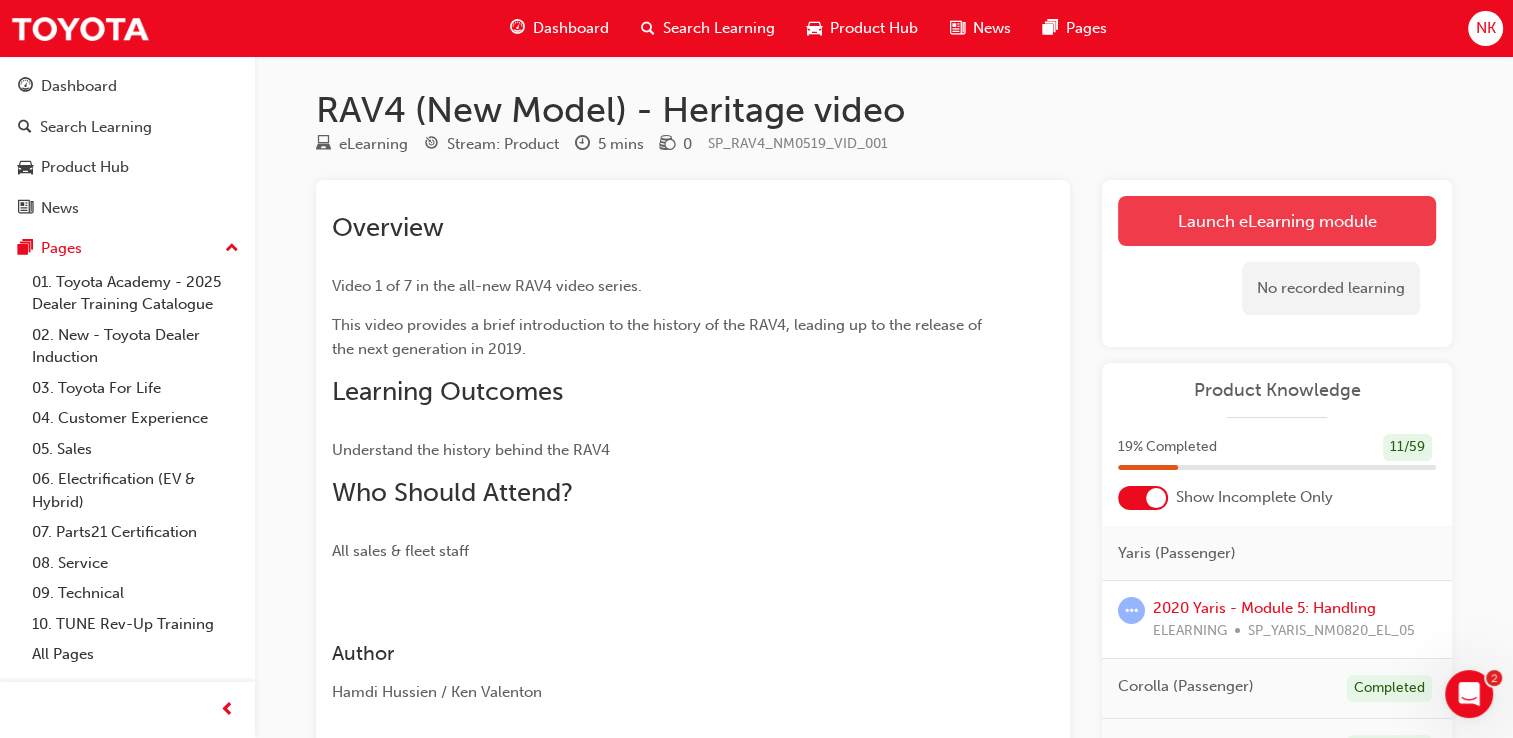 click on "Launch eLearning module" at bounding box center [1277, 221] 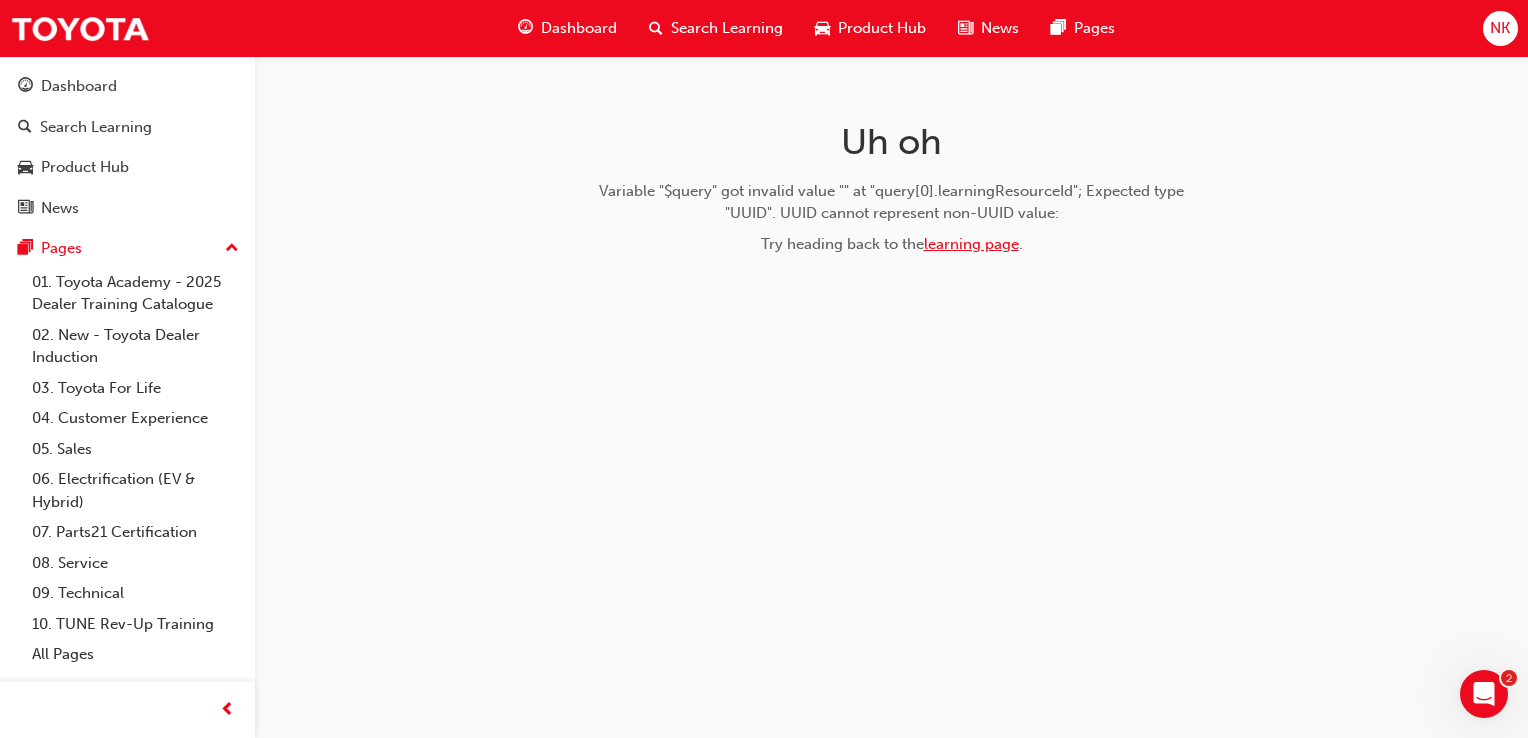 click on "learning page" at bounding box center (971, 244) 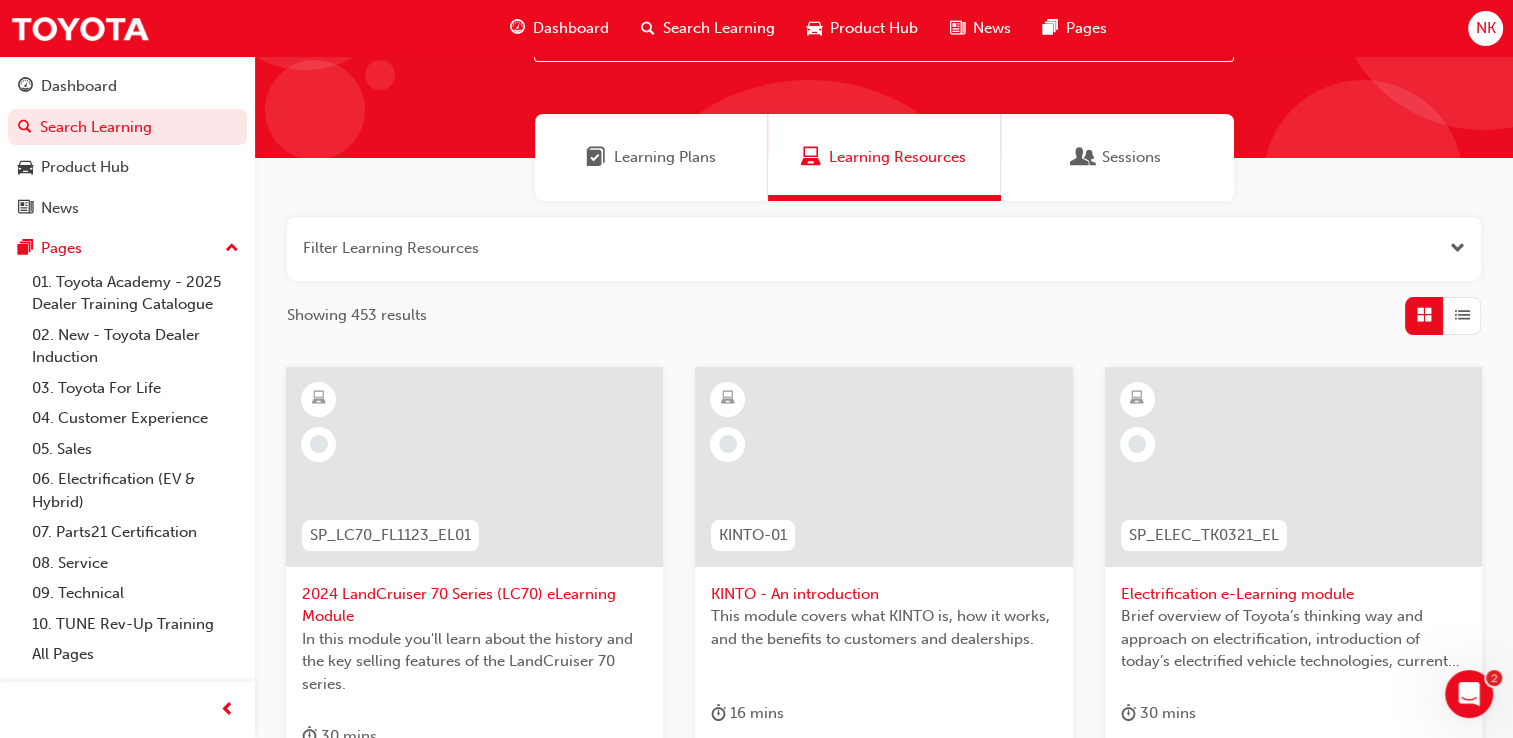 scroll, scrollTop: 0, scrollLeft: 0, axis: both 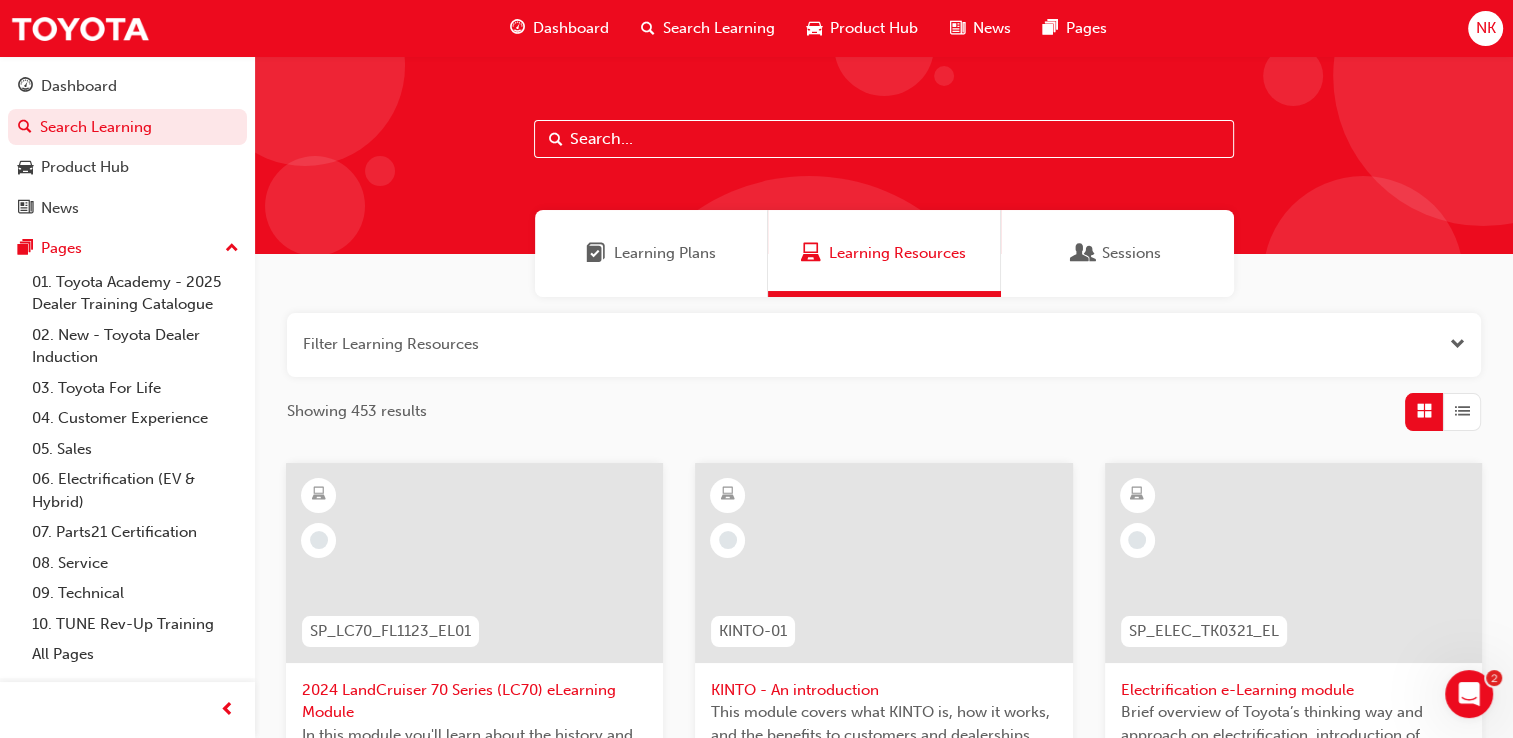 click on "Learning Plans" at bounding box center (651, 253) 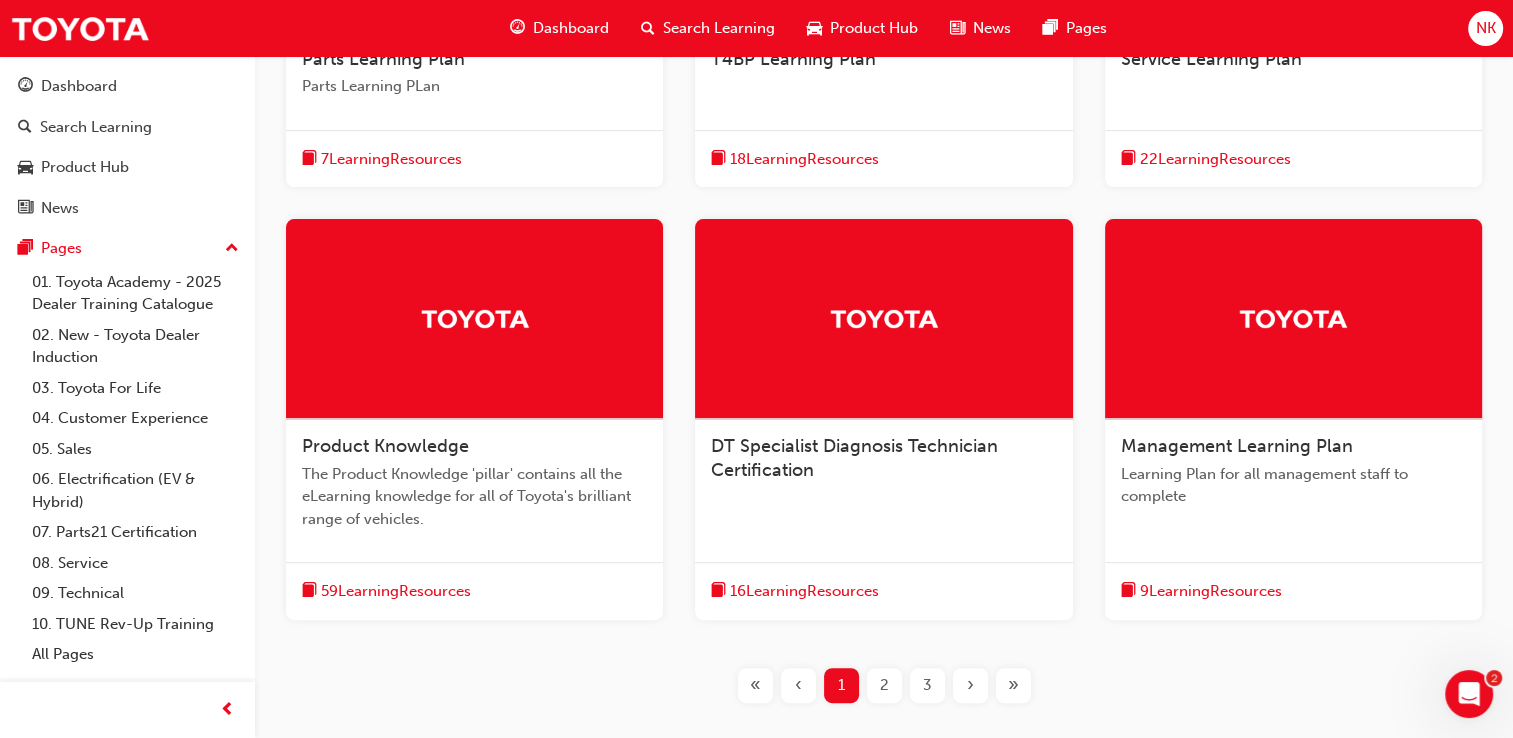 scroll, scrollTop: 632, scrollLeft: 0, axis: vertical 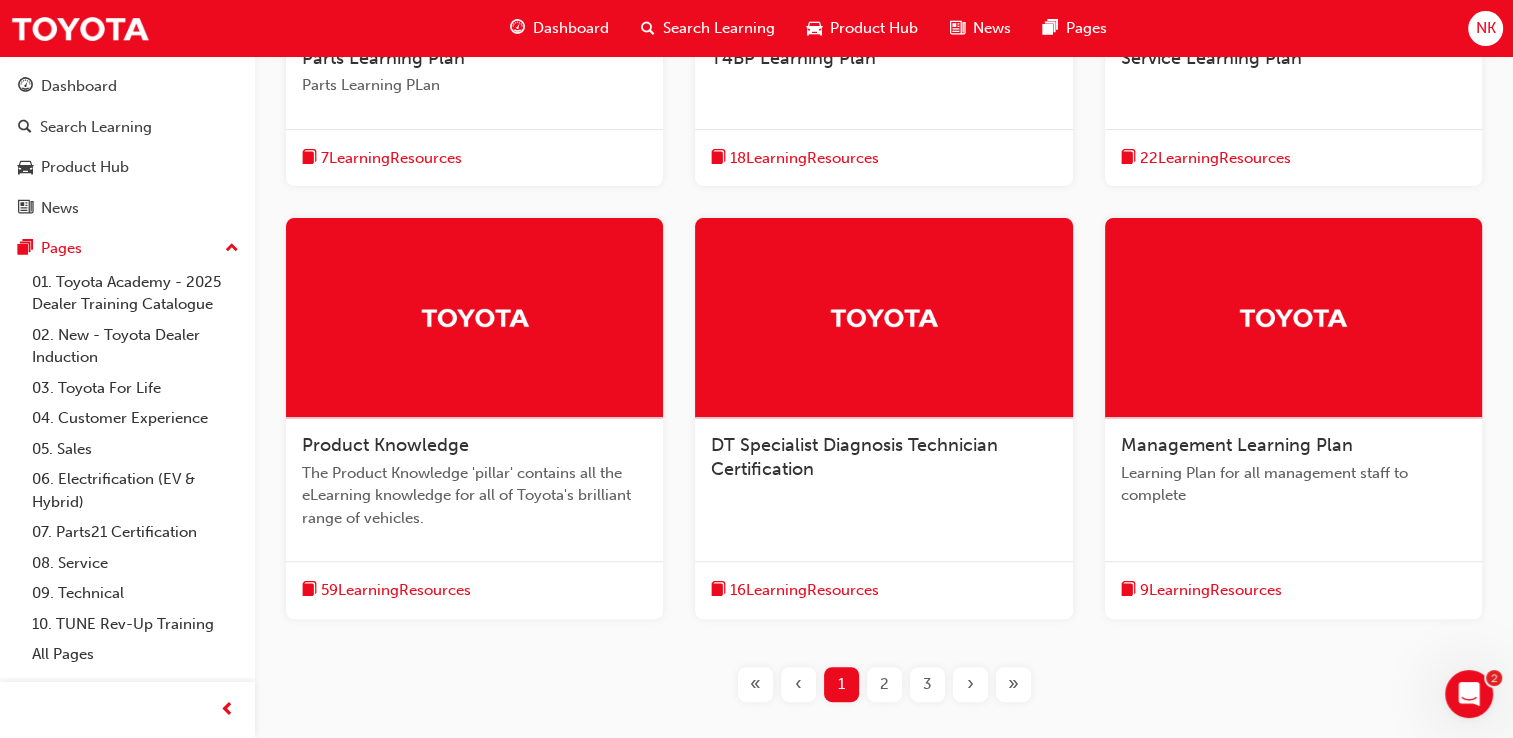 click on "Product Knowledge" at bounding box center (385, 445) 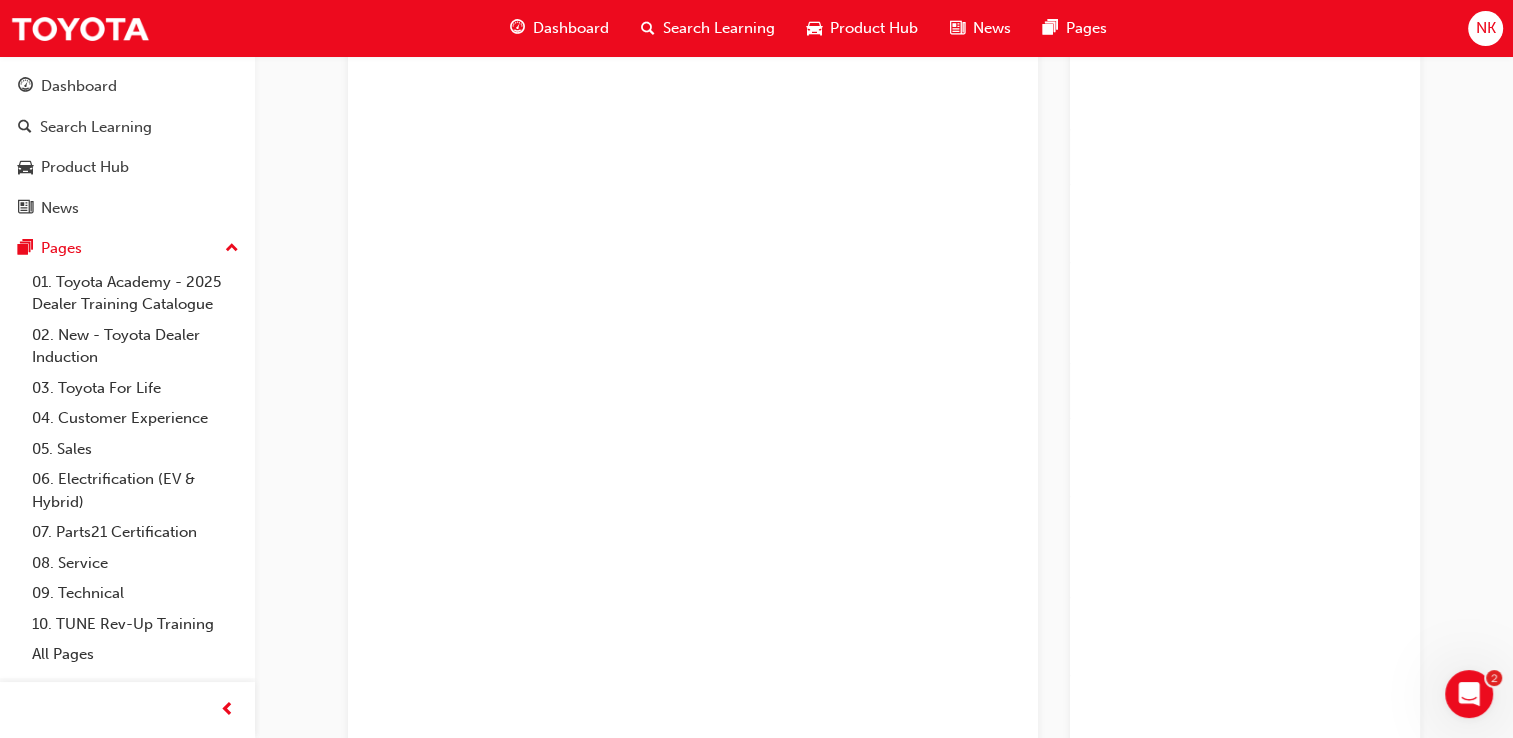 scroll, scrollTop: 786, scrollLeft: 0, axis: vertical 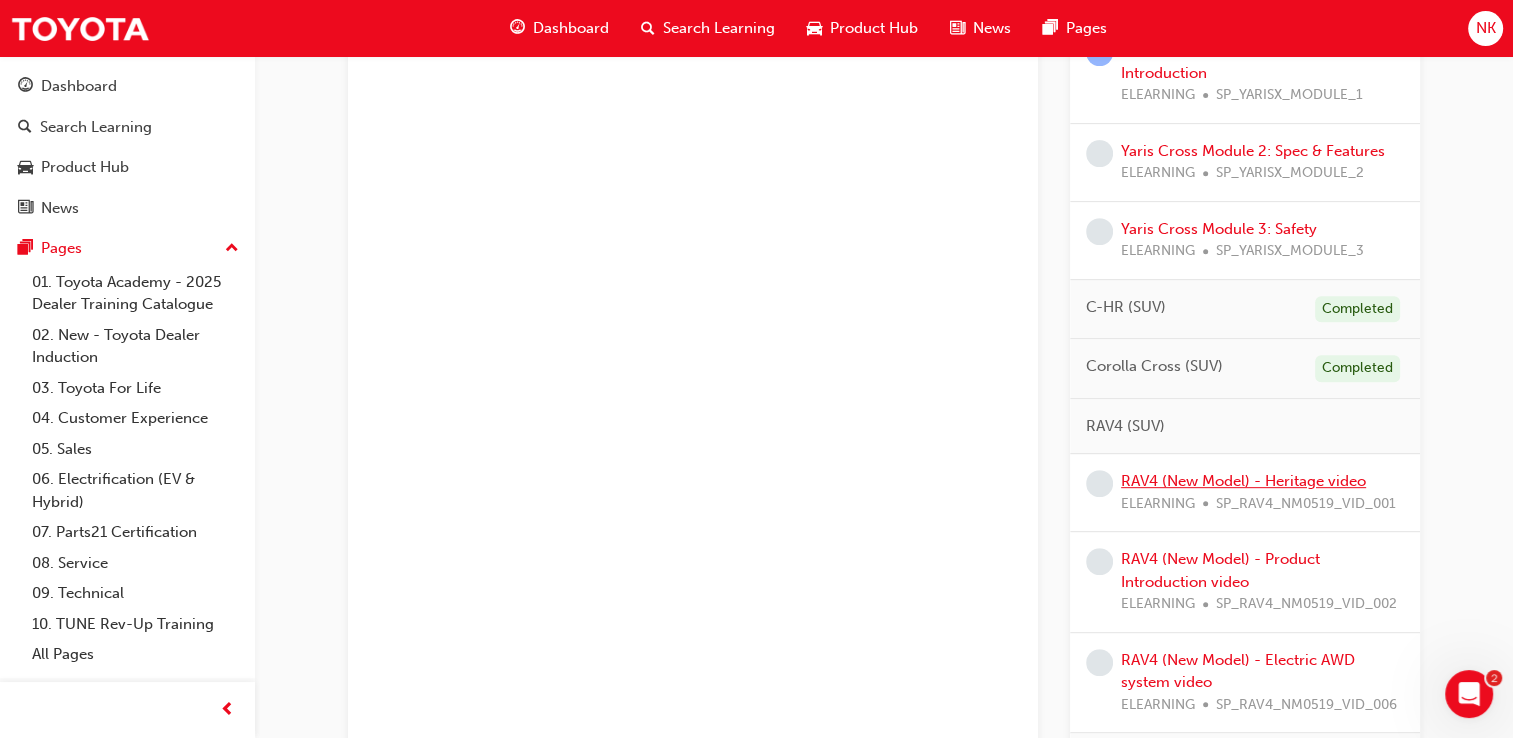 click on "RAV4 (New Model) - Heritage video" at bounding box center [1243, 481] 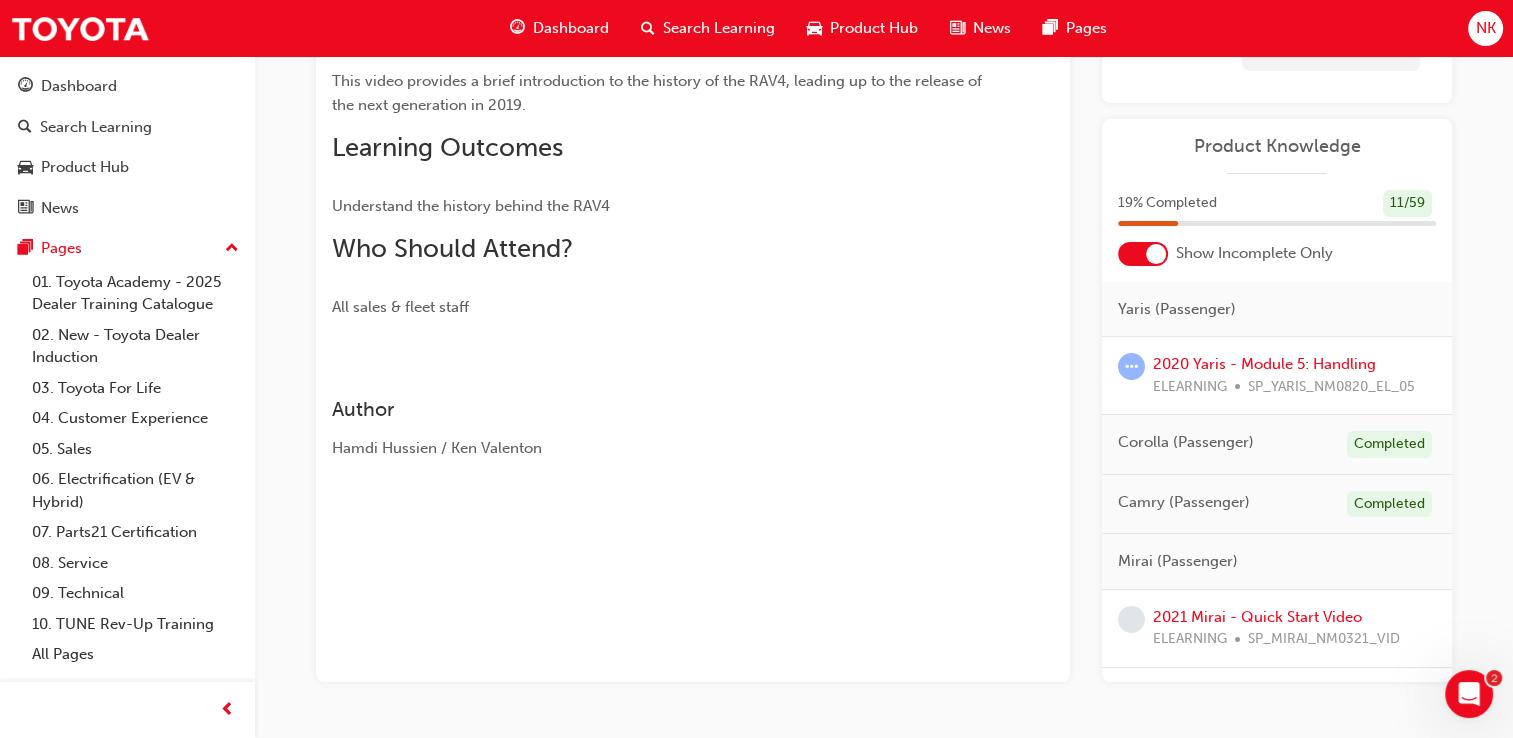 scroll, scrollTop: 300, scrollLeft: 0, axis: vertical 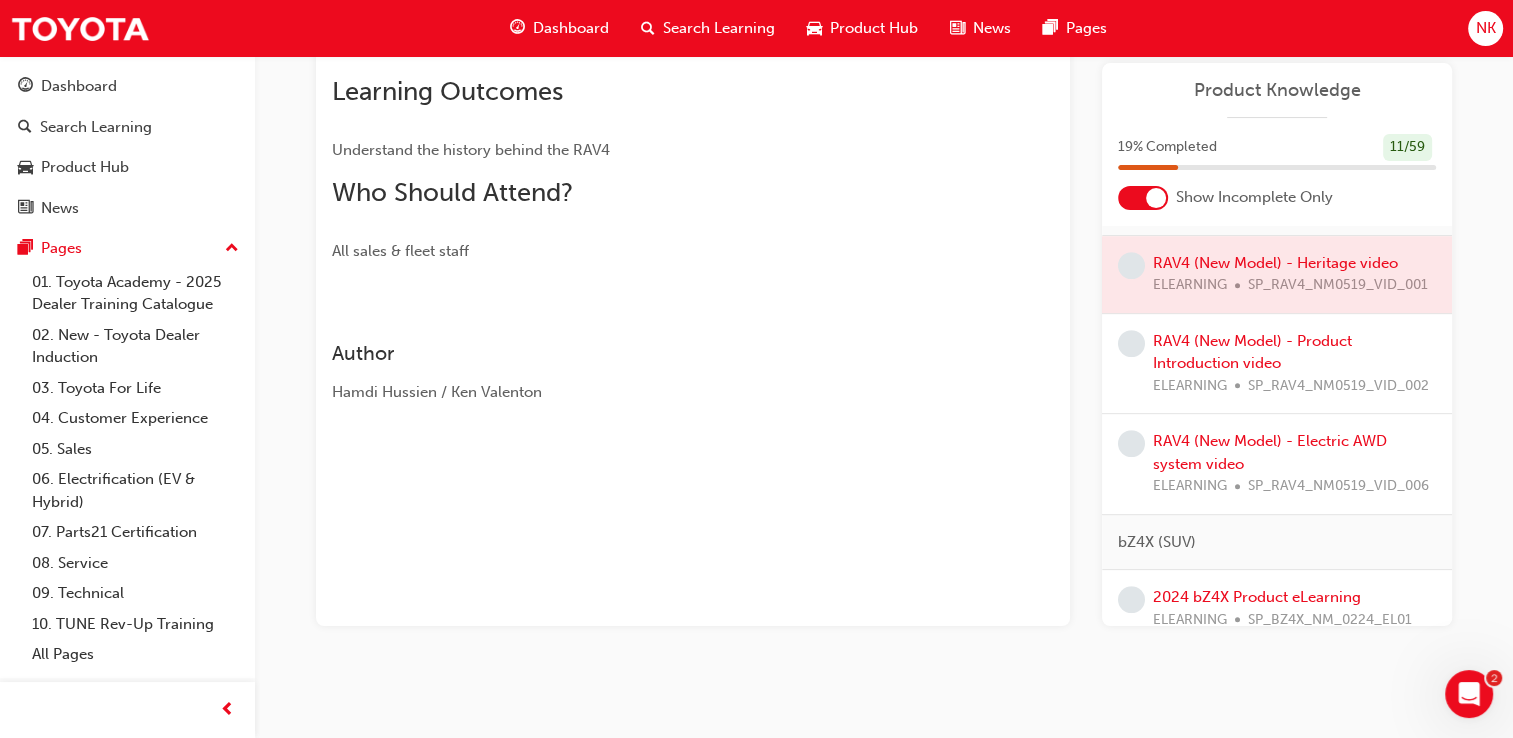 click at bounding box center (1277, 274) 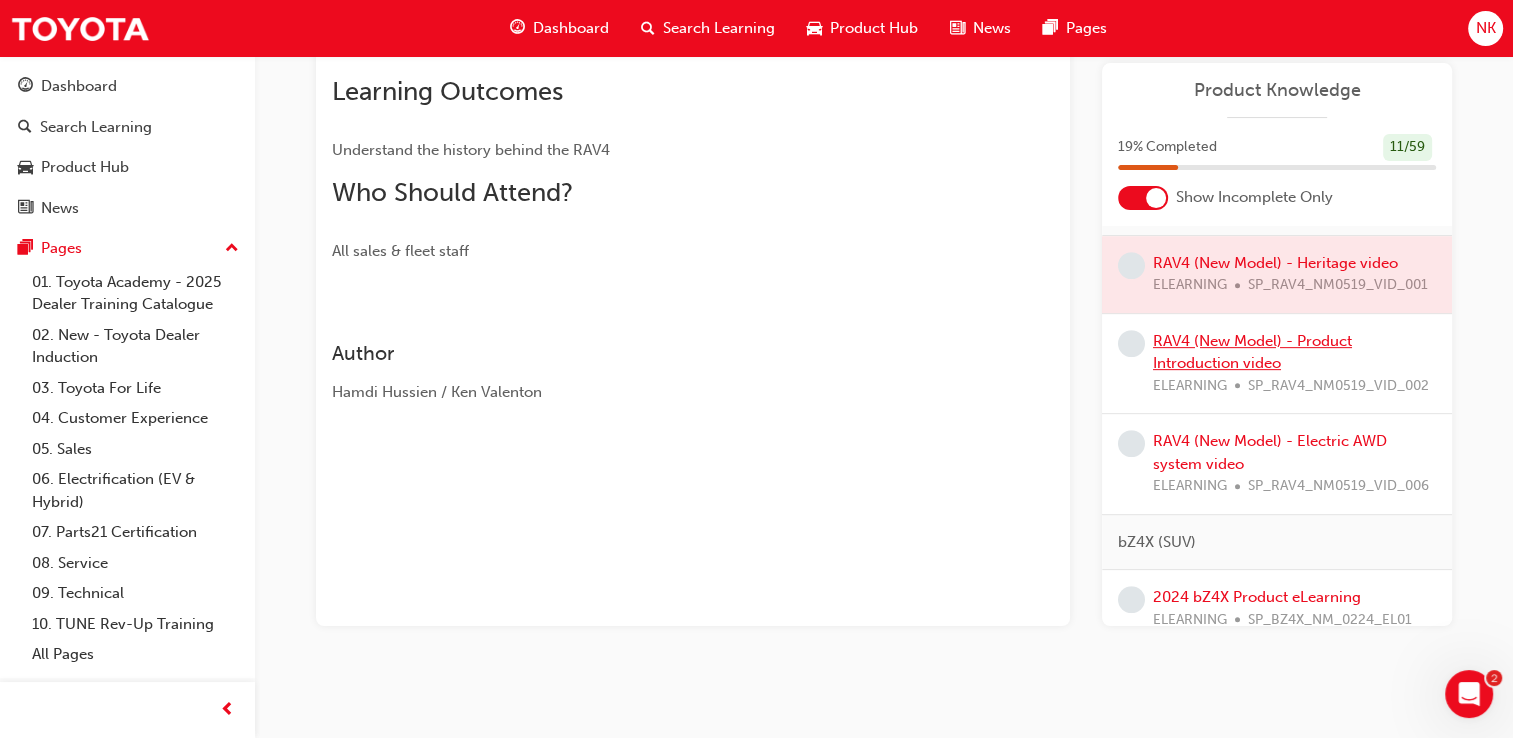 click on "RAV4 (New Model) - Product Introduction video" at bounding box center [1252, 352] 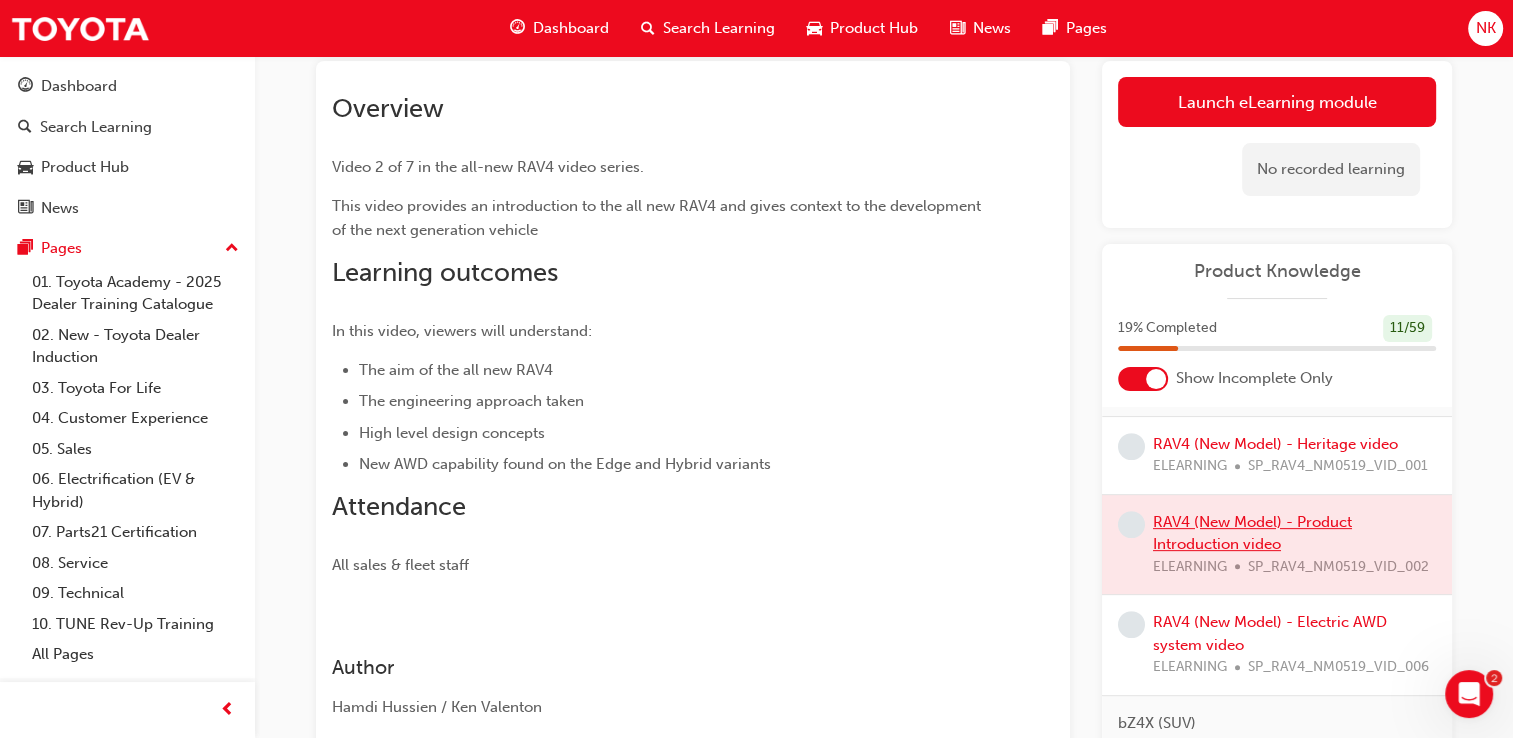 scroll, scrollTop: 118, scrollLeft: 0, axis: vertical 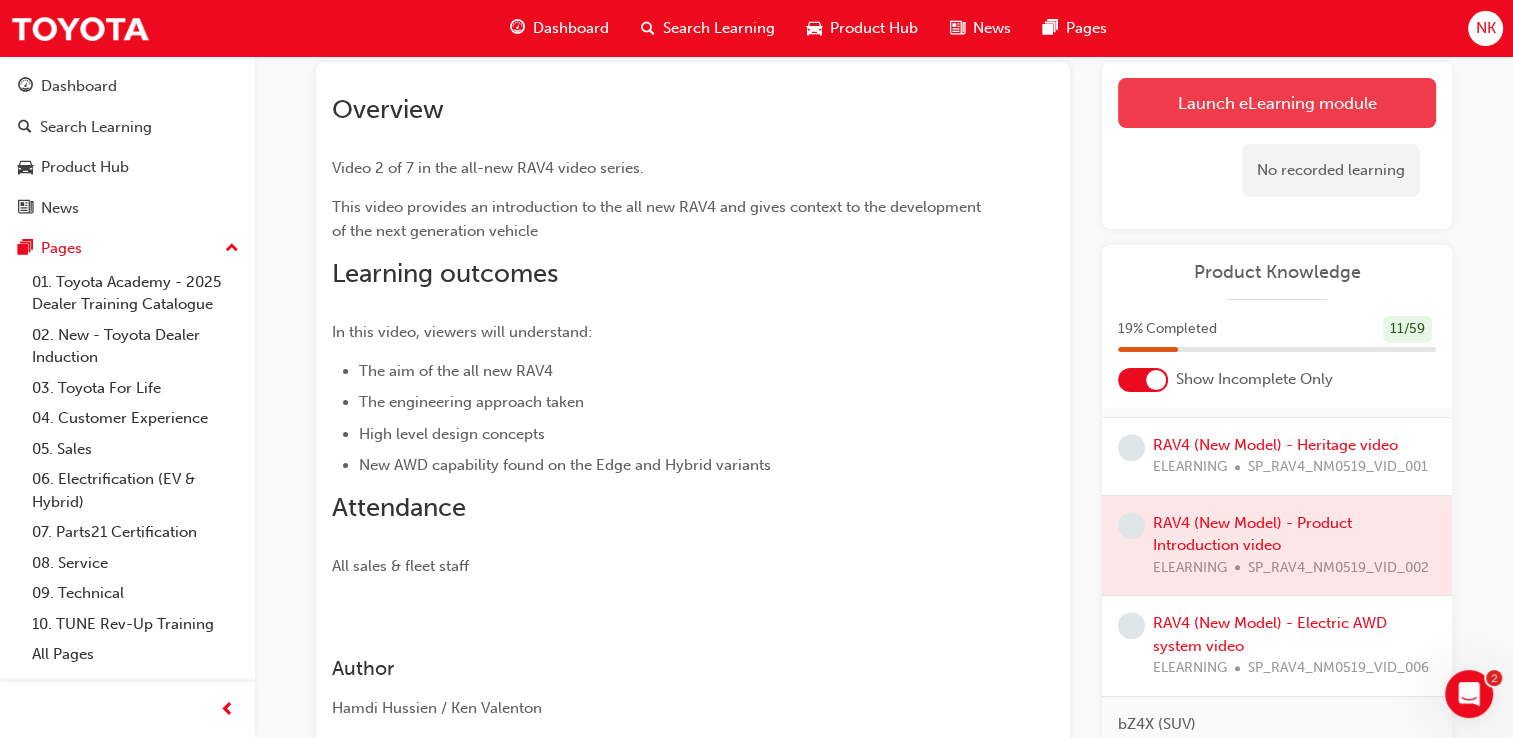 click on "Launch eLearning module" at bounding box center (1277, 103) 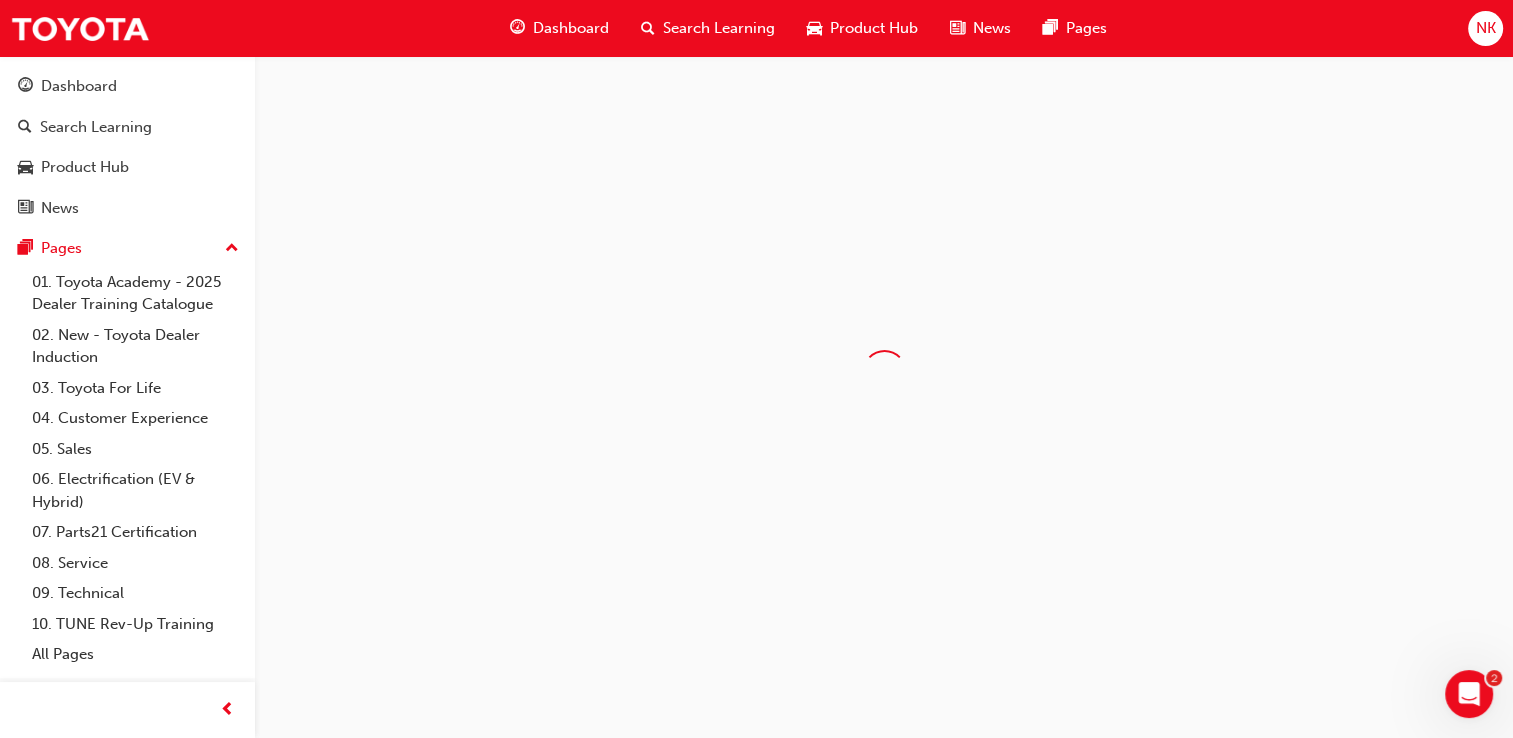 scroll, scrollTop: 0, scrollLeft: 0, axis: both 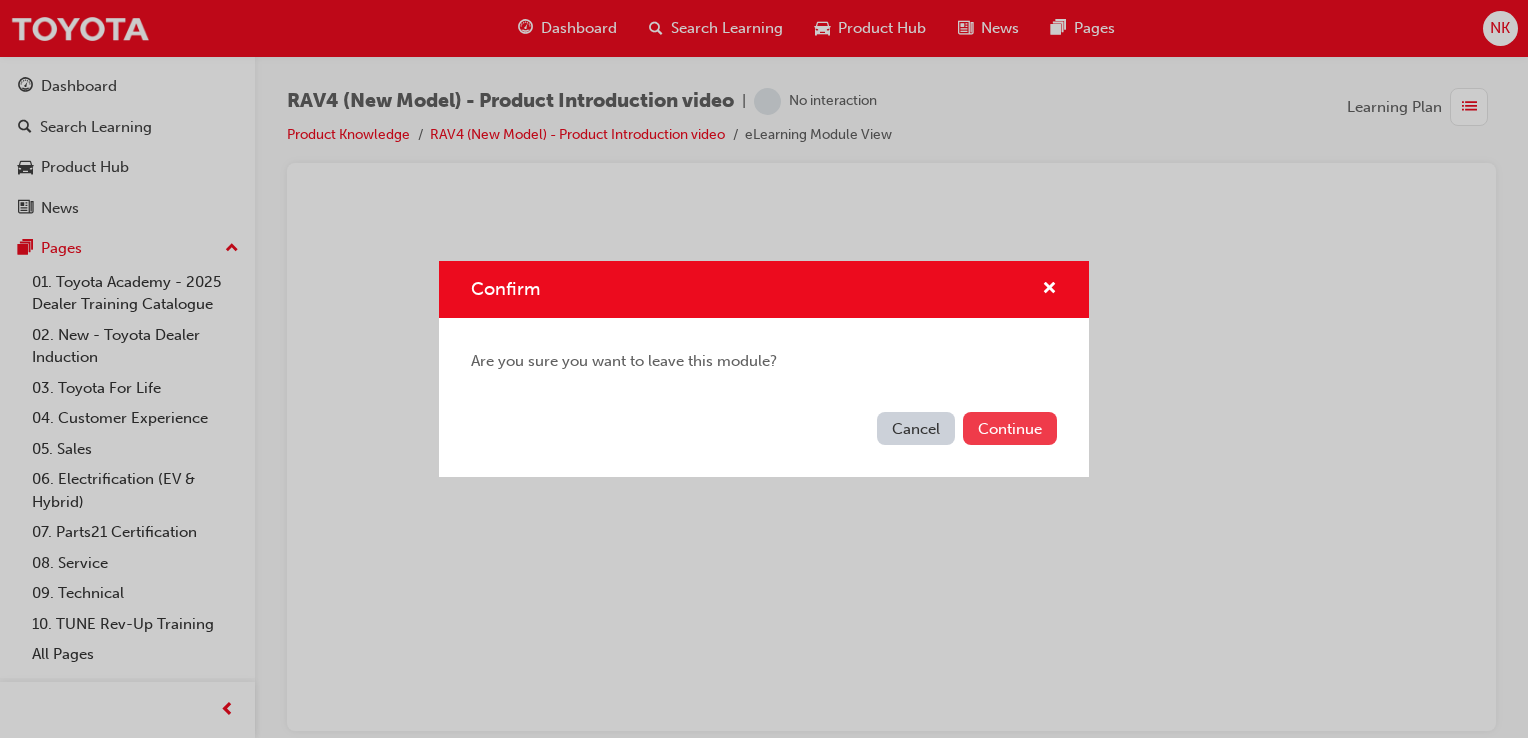 click on "Continue" at bounding box center [1010, 428] 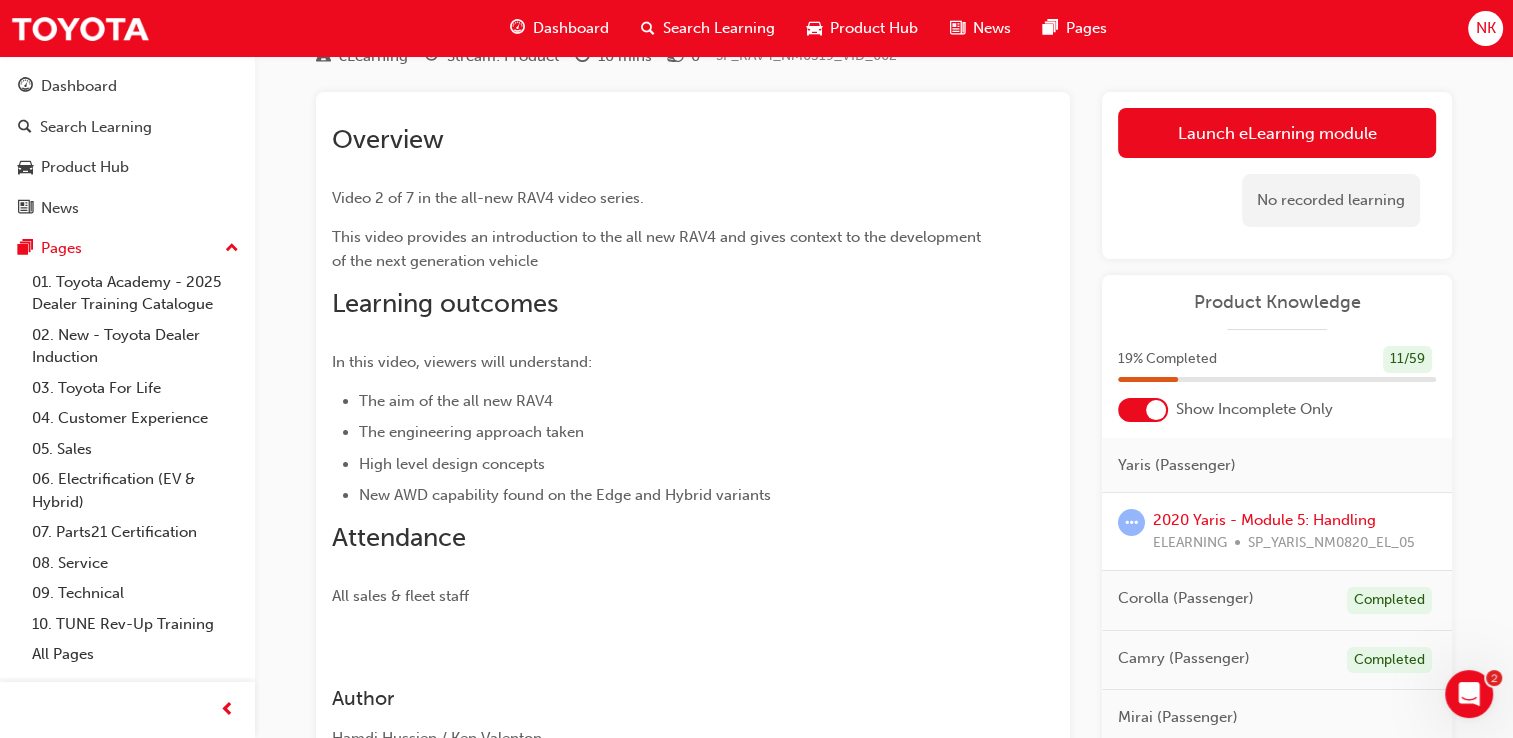 scroll, scrollTop: 300, scrollLeft: 0, axis: vertical 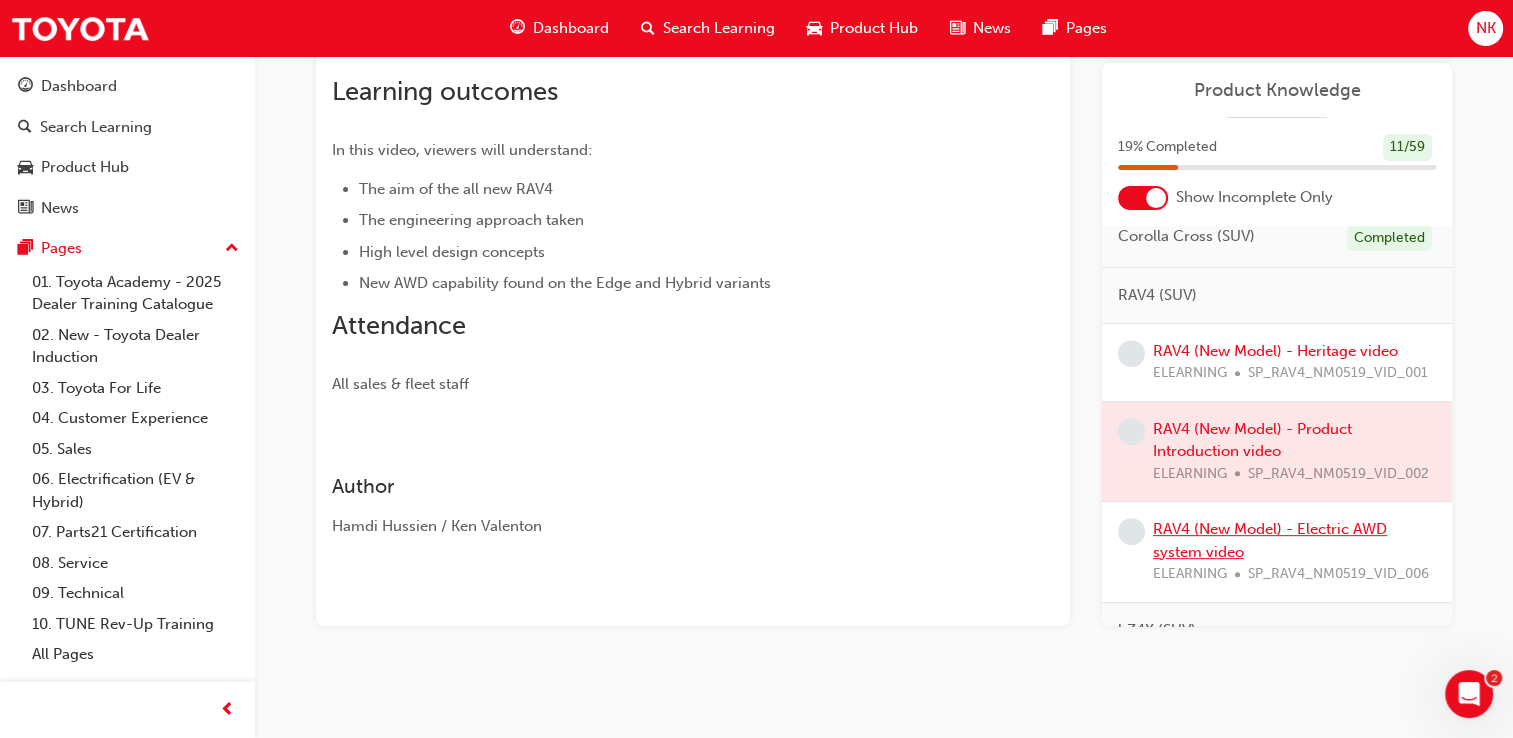 click on "RAV4 (New Model) - Electric AWD system video" at bounding box center [1270, 540] 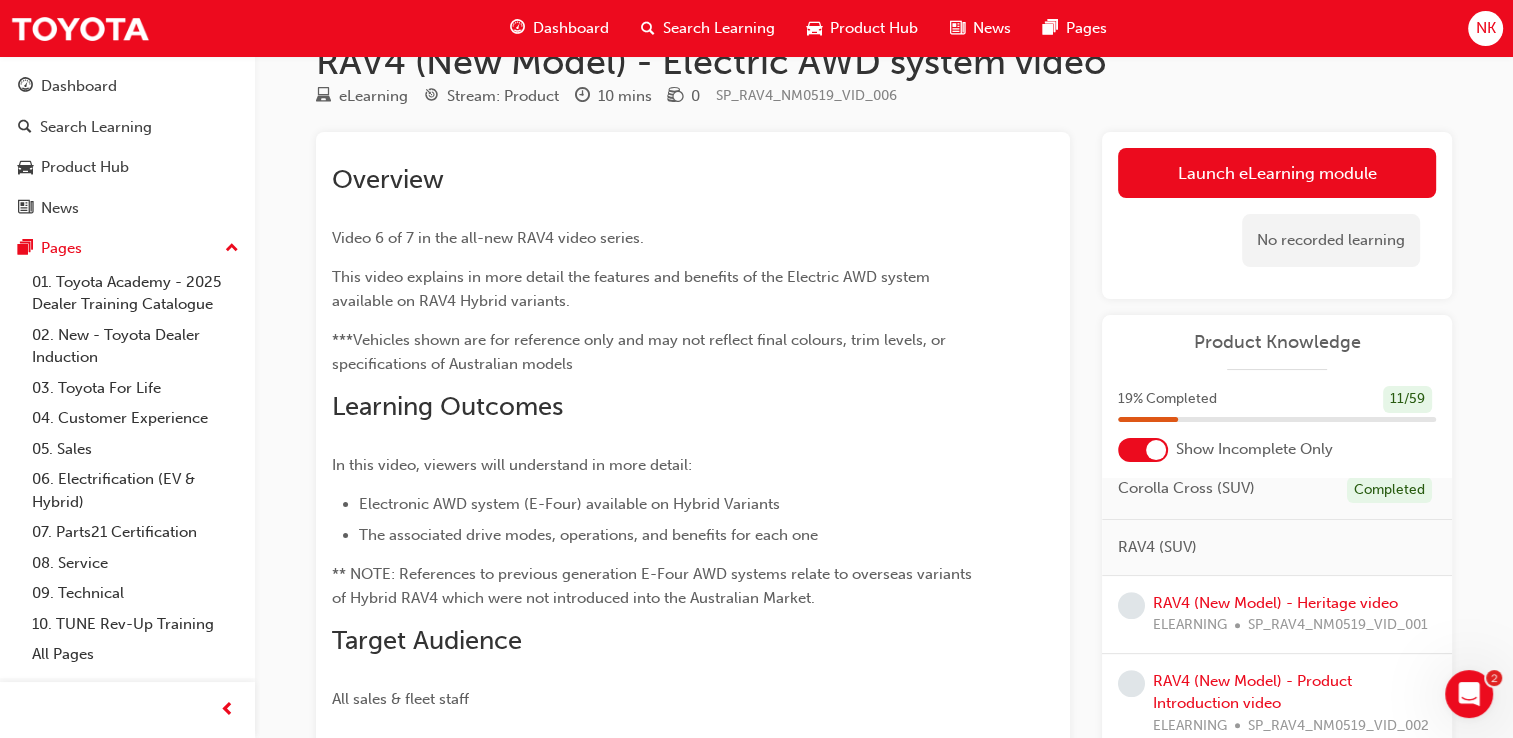 scroll, scrollTop: 0, scrollLeft: 0, axis: both 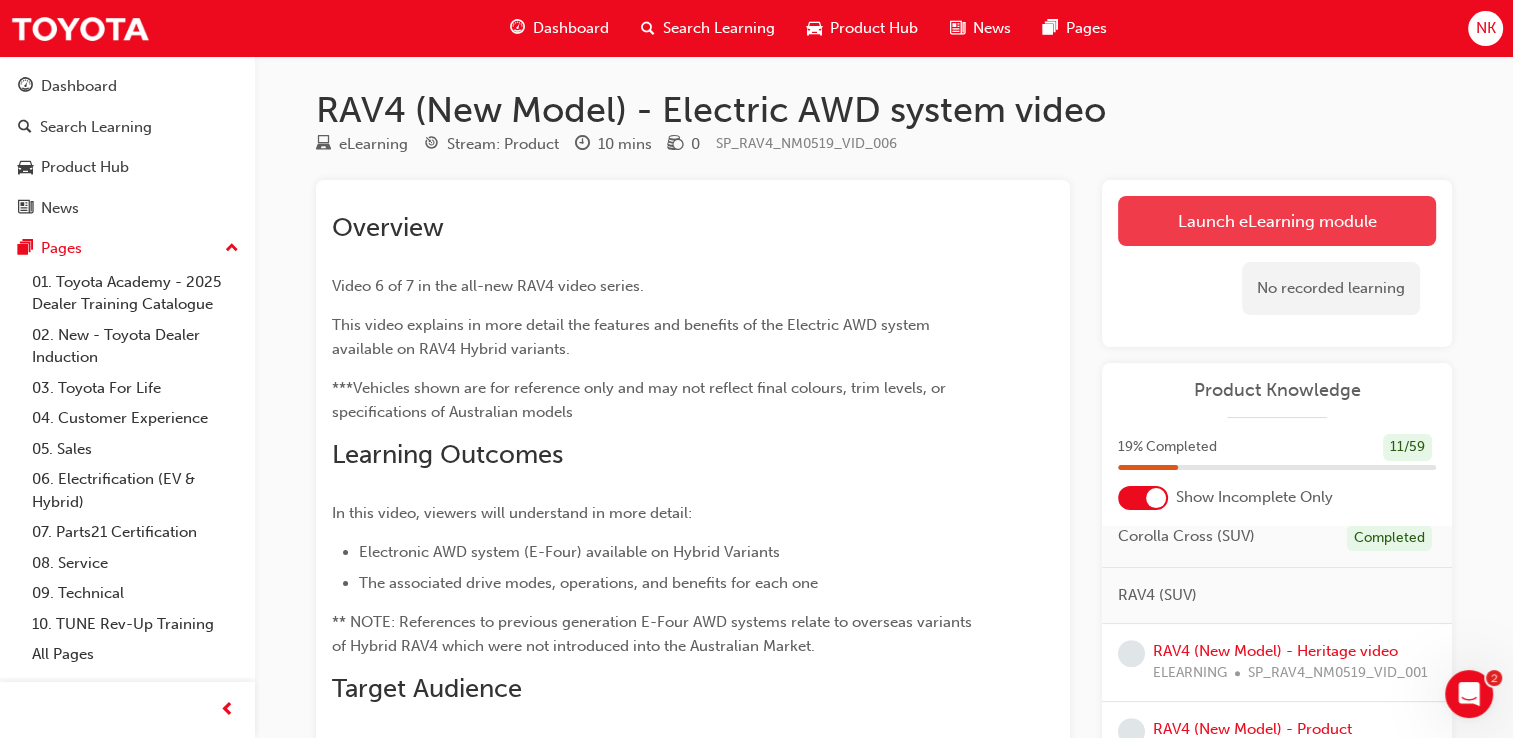 click on "Launch eLearning module" at bounding box center (1277, 221) 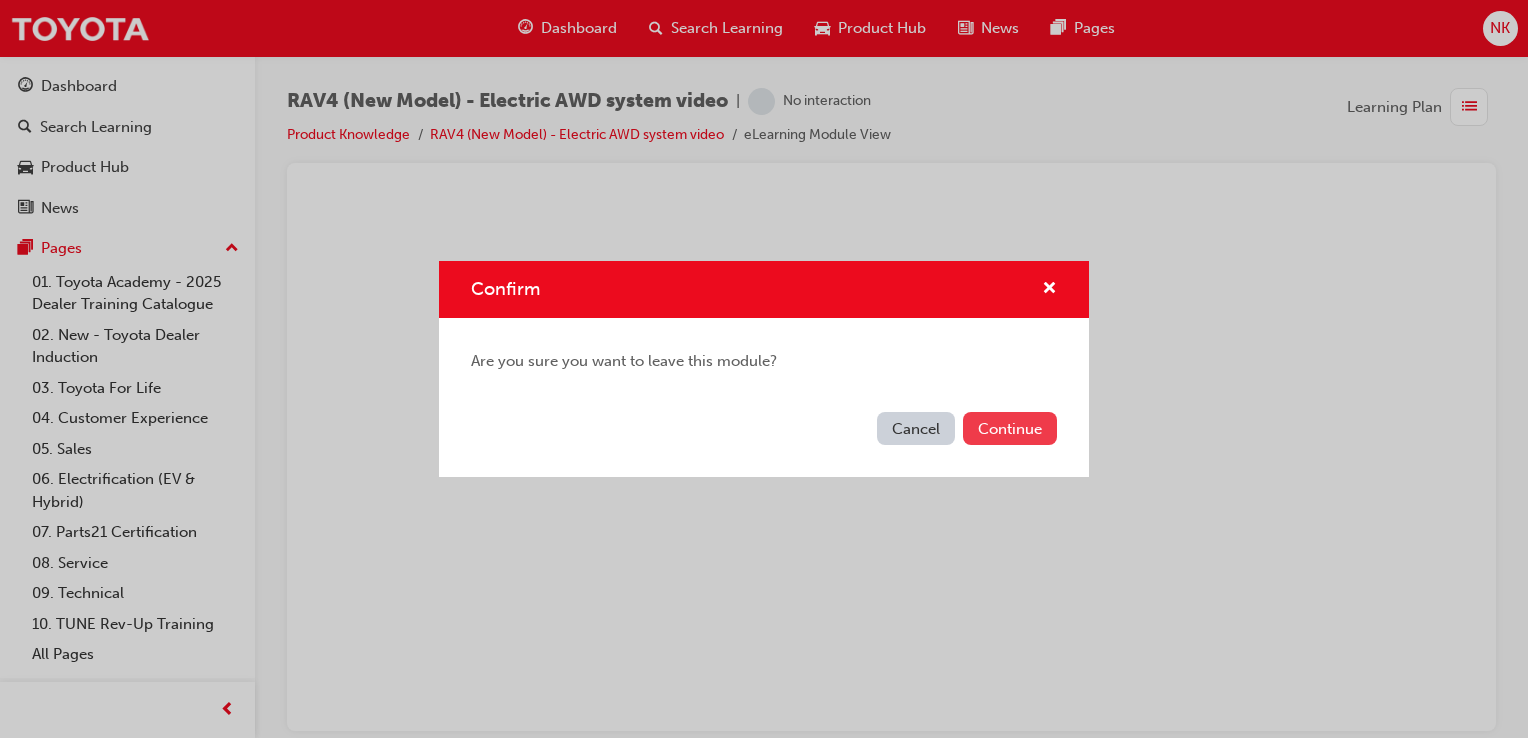 click on "Continue" at bounding box center [1010, 428] 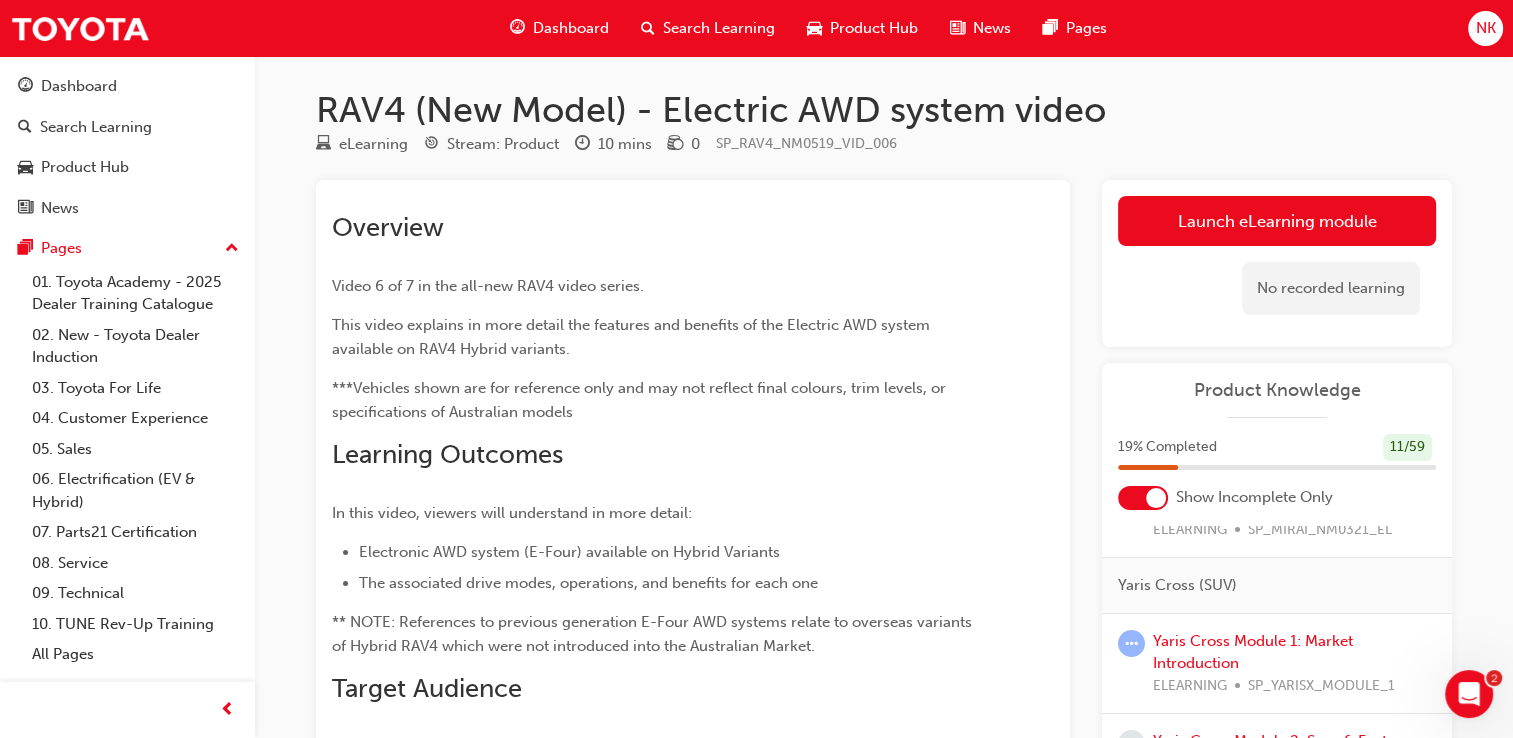 scroll, scrollTop: 455, scrollLeft: 0, axis: vertical 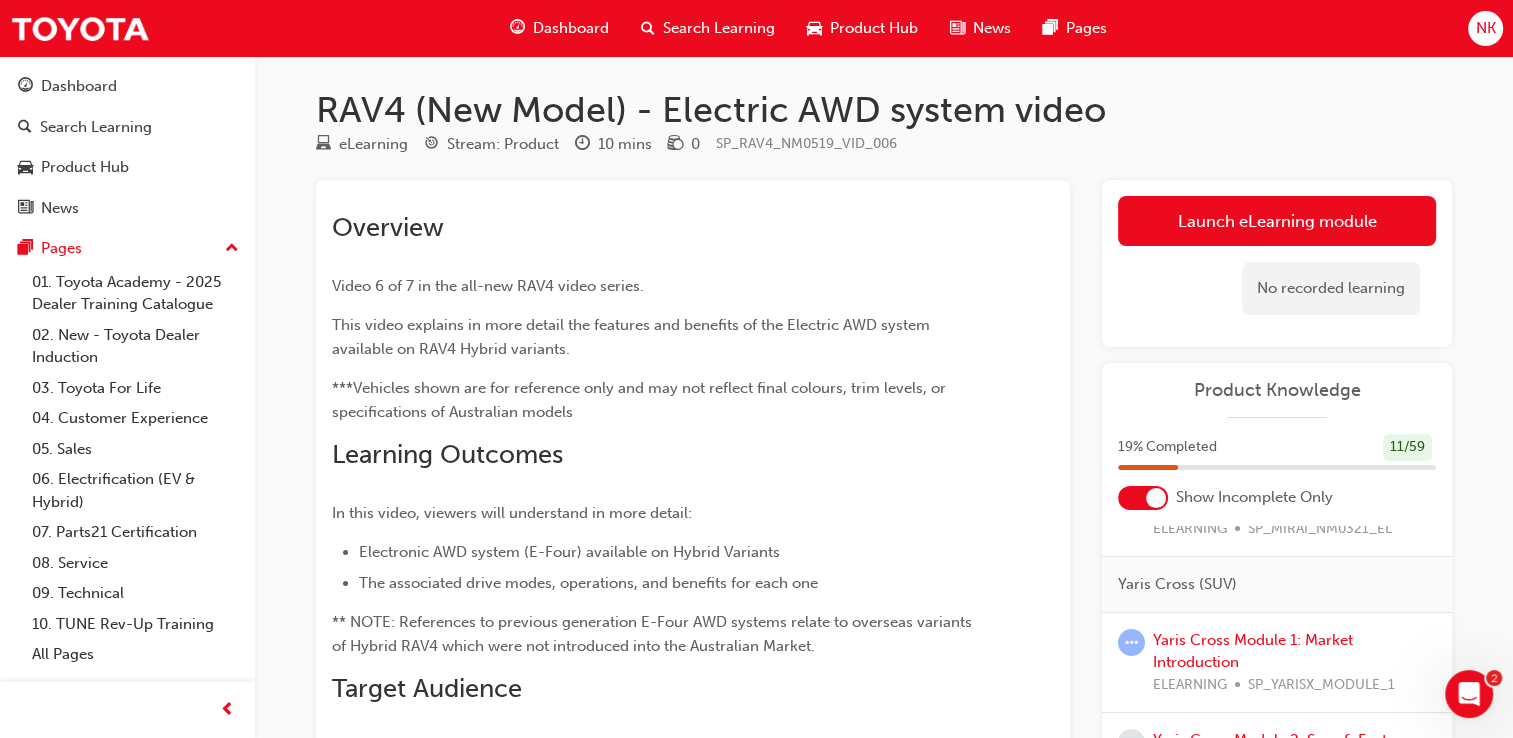 click on "Yaris Cross Module 1: Market Introduction ELEARNING SP_YARISX_MODULE_1" at bounding box center [1277, 663] 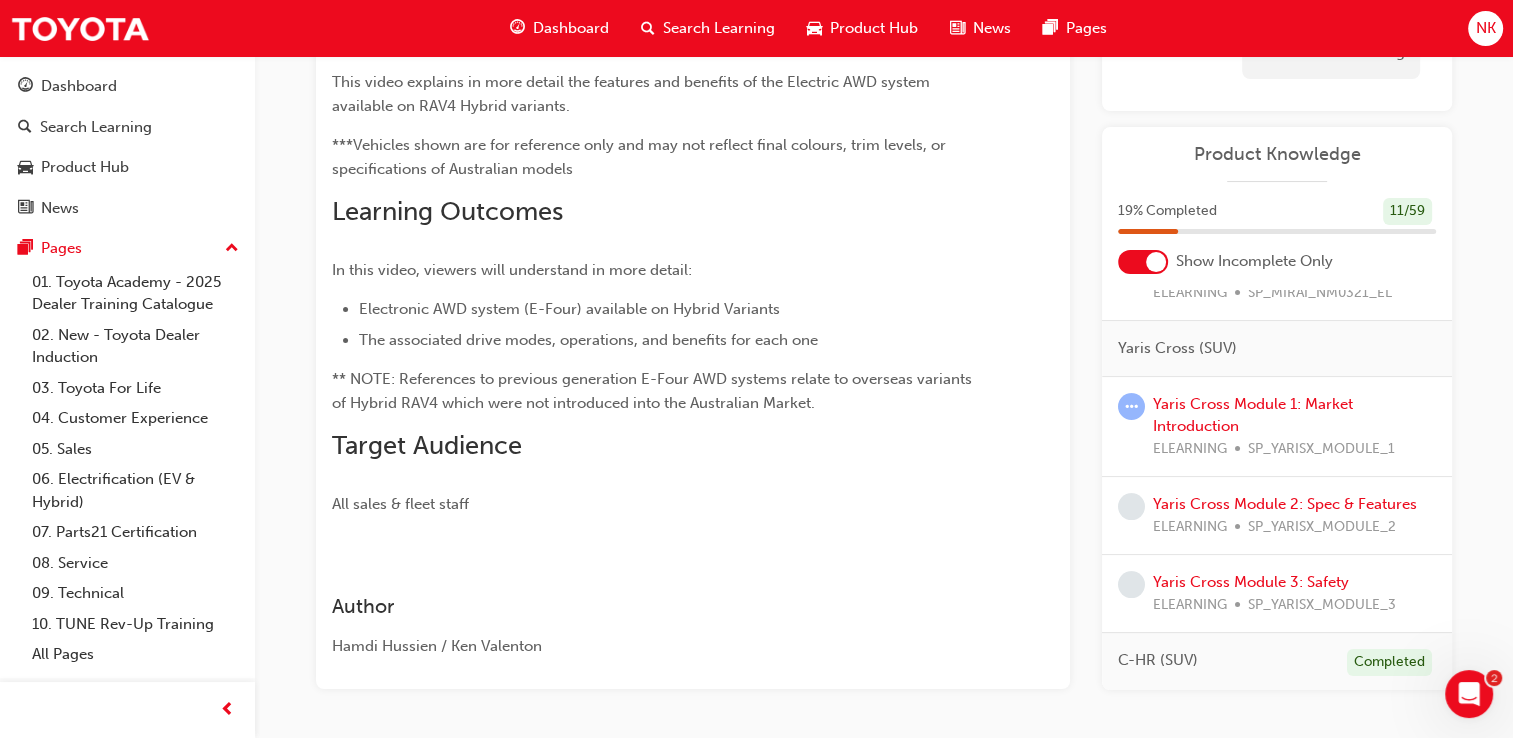 scroll, scrollTop: 308, scrollLeft: 0, axis: vertical 